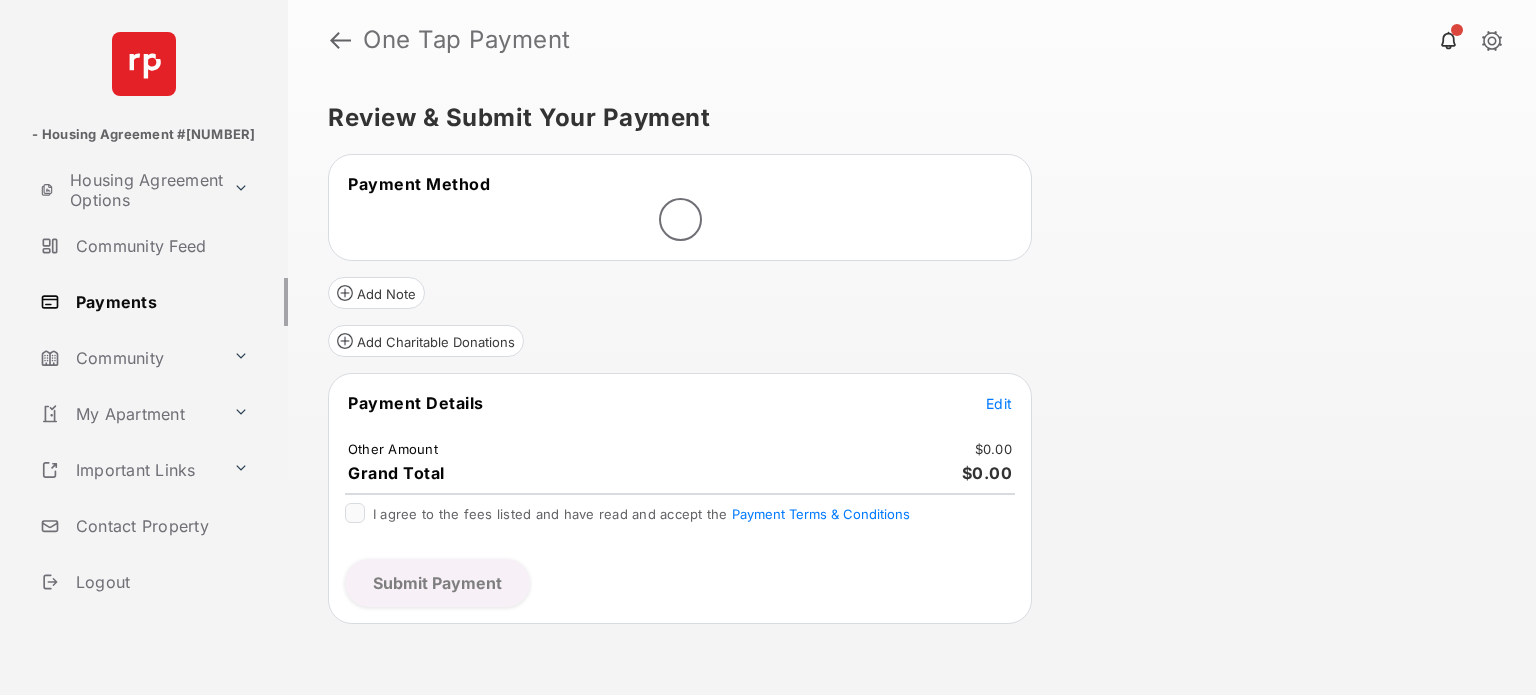 scroll, scrollTop: 0, scrollLeft: 0, axis: both 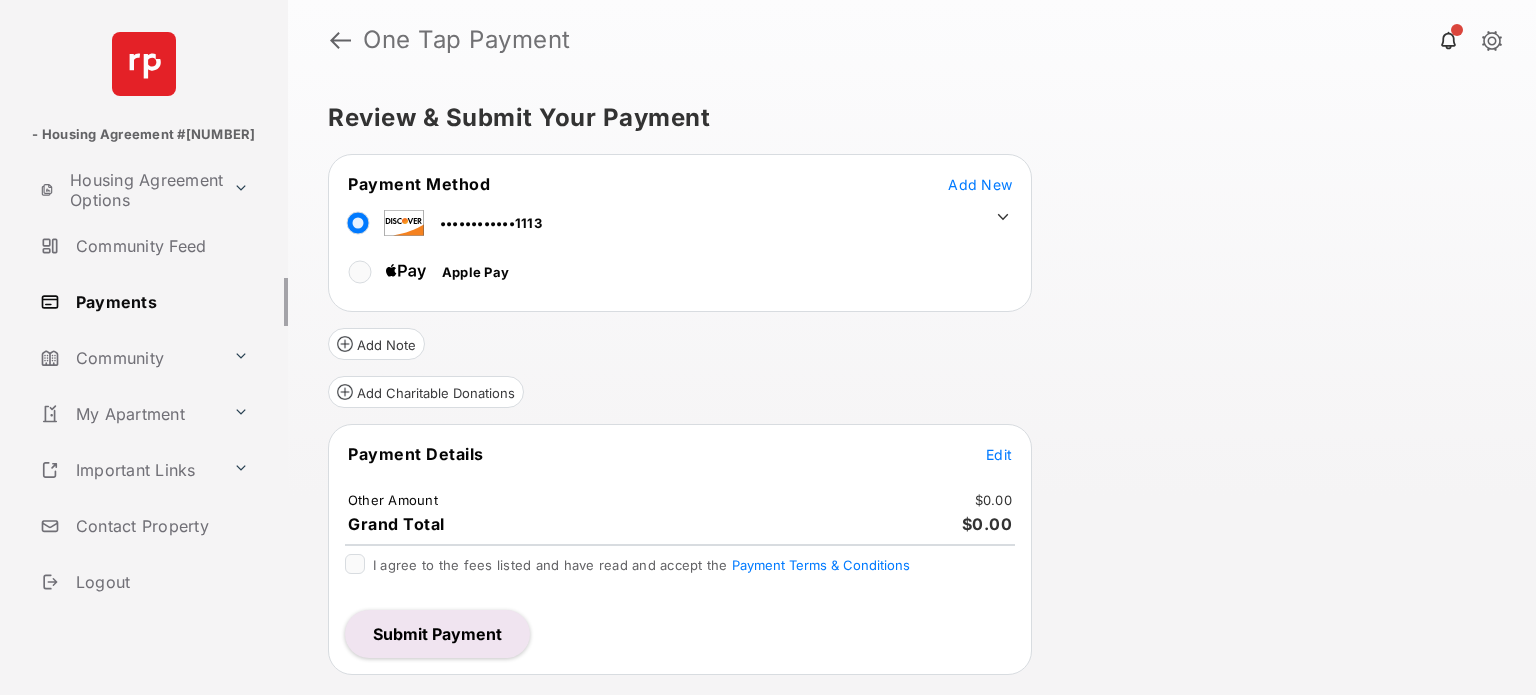 click at bounding box center (998, 212) 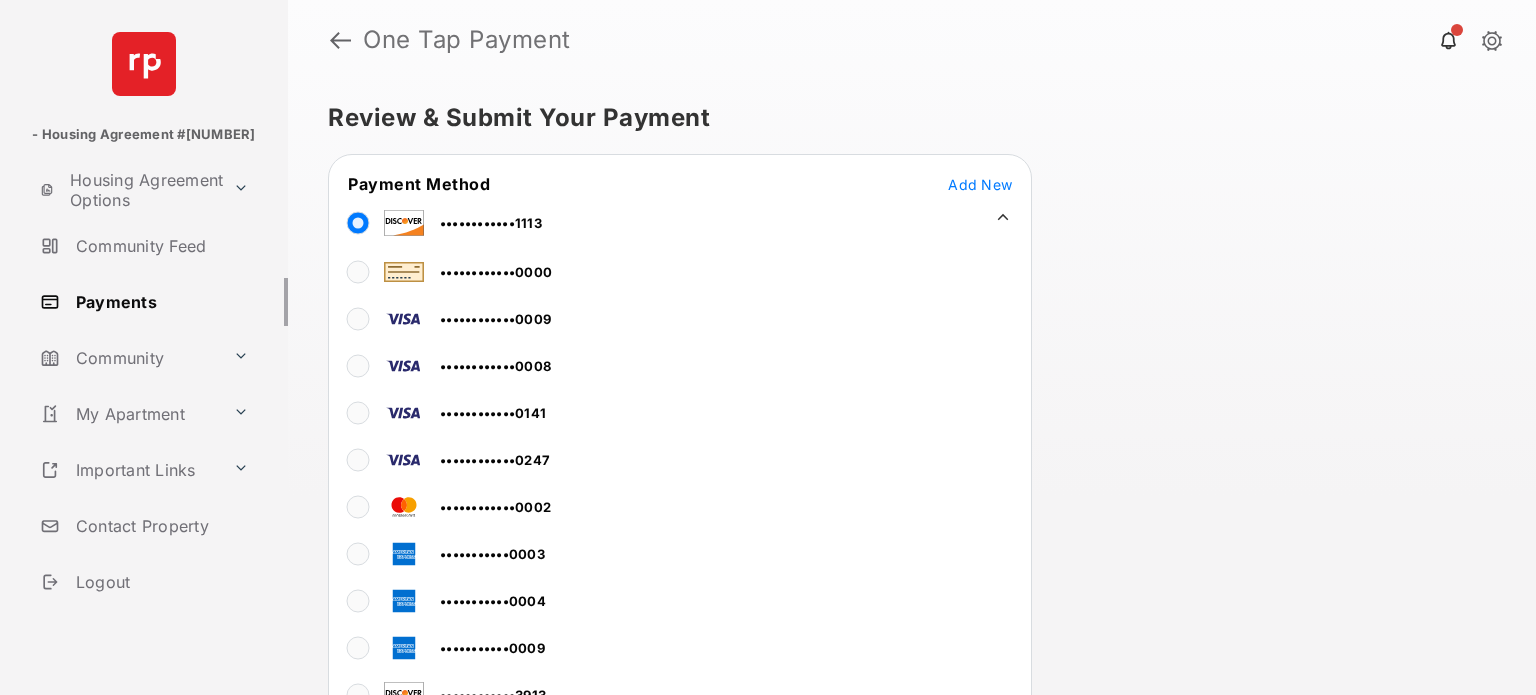 click on "Add New" at bounding box center (980, 184) 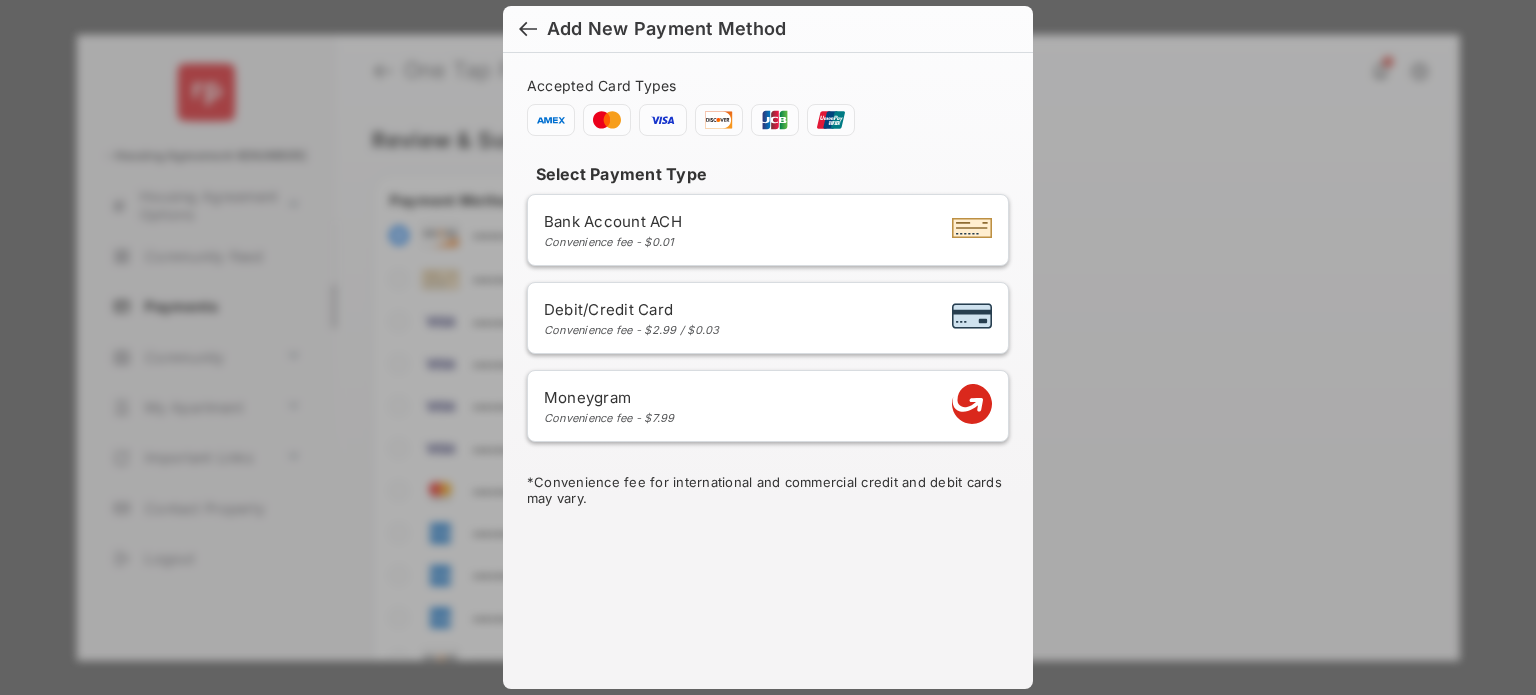 click on "Debit/Credit Card Convenience fee - $2.99 / $0.03" at bounding box center (768, 318) 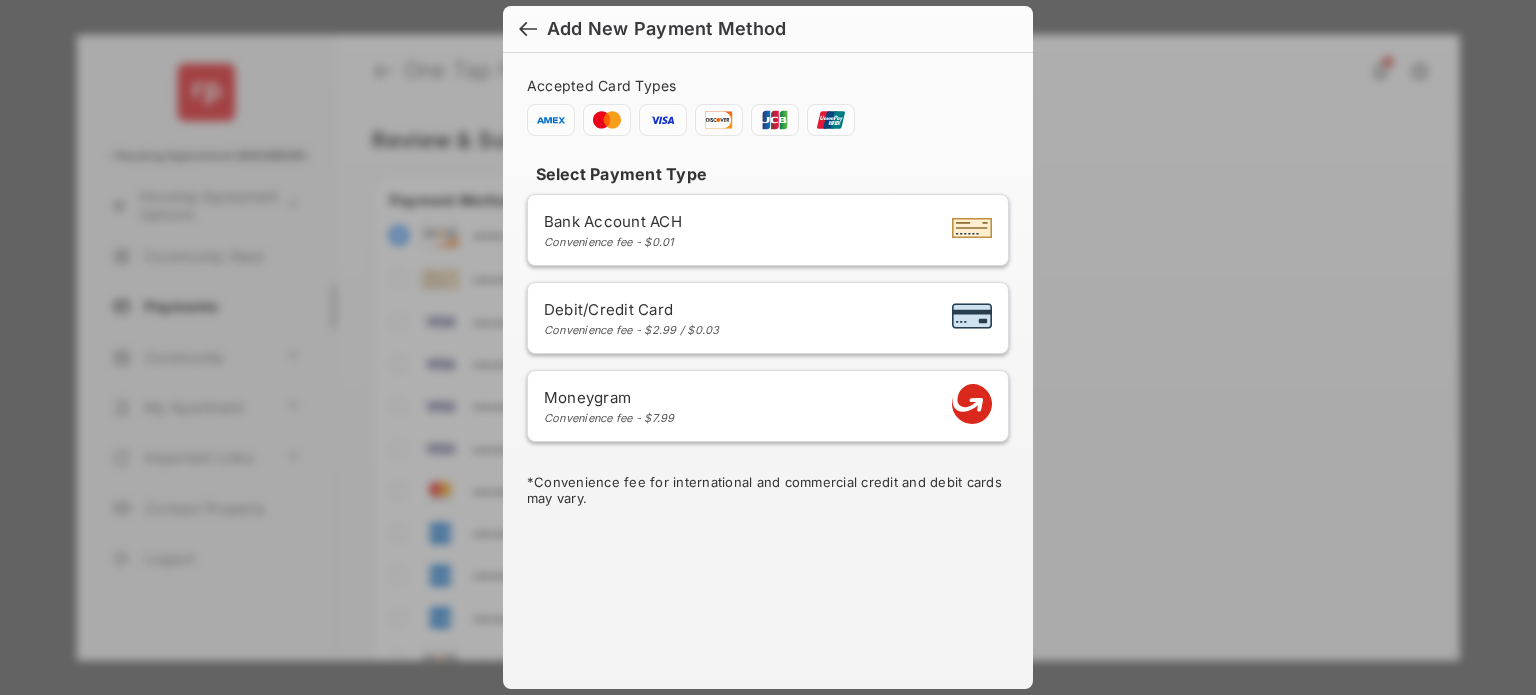 select on "**" 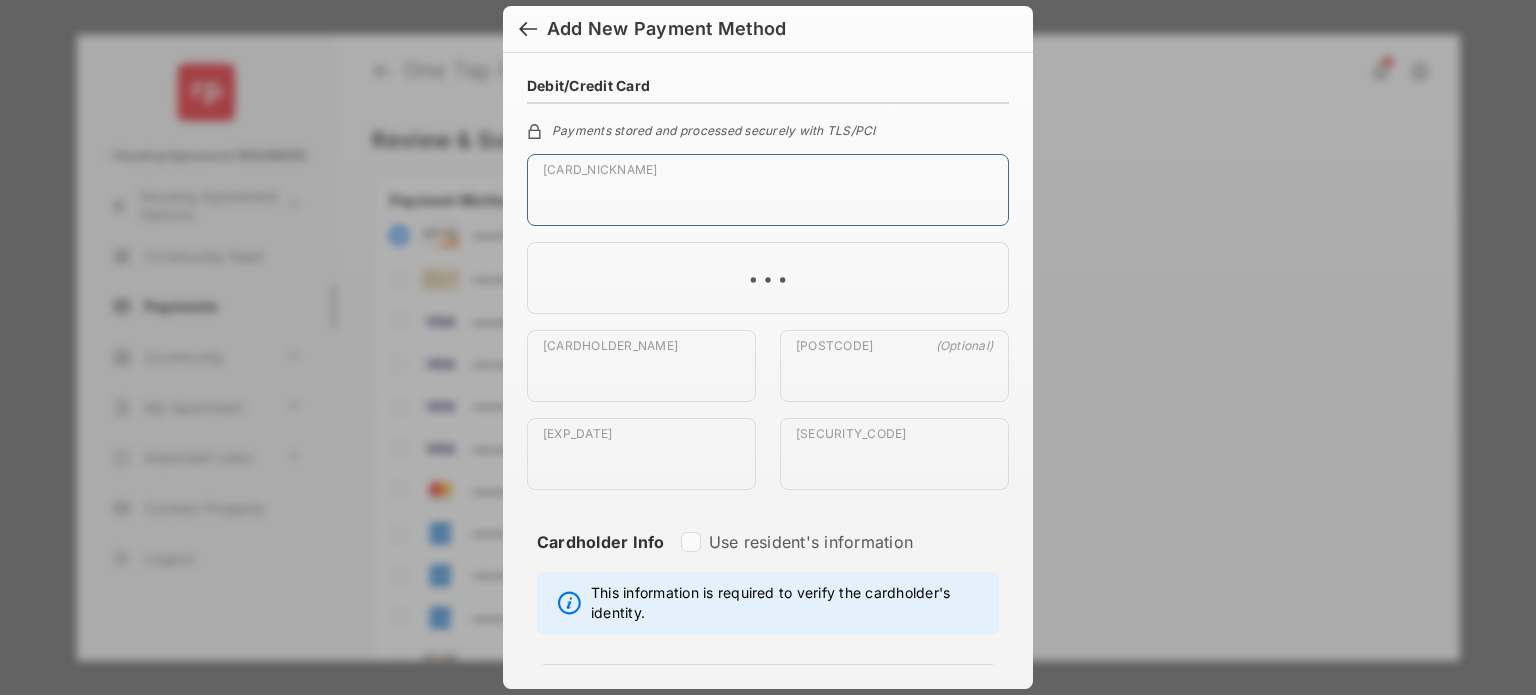 click on "[CARD_NICKNAME]" at bounding box center (768, 190) 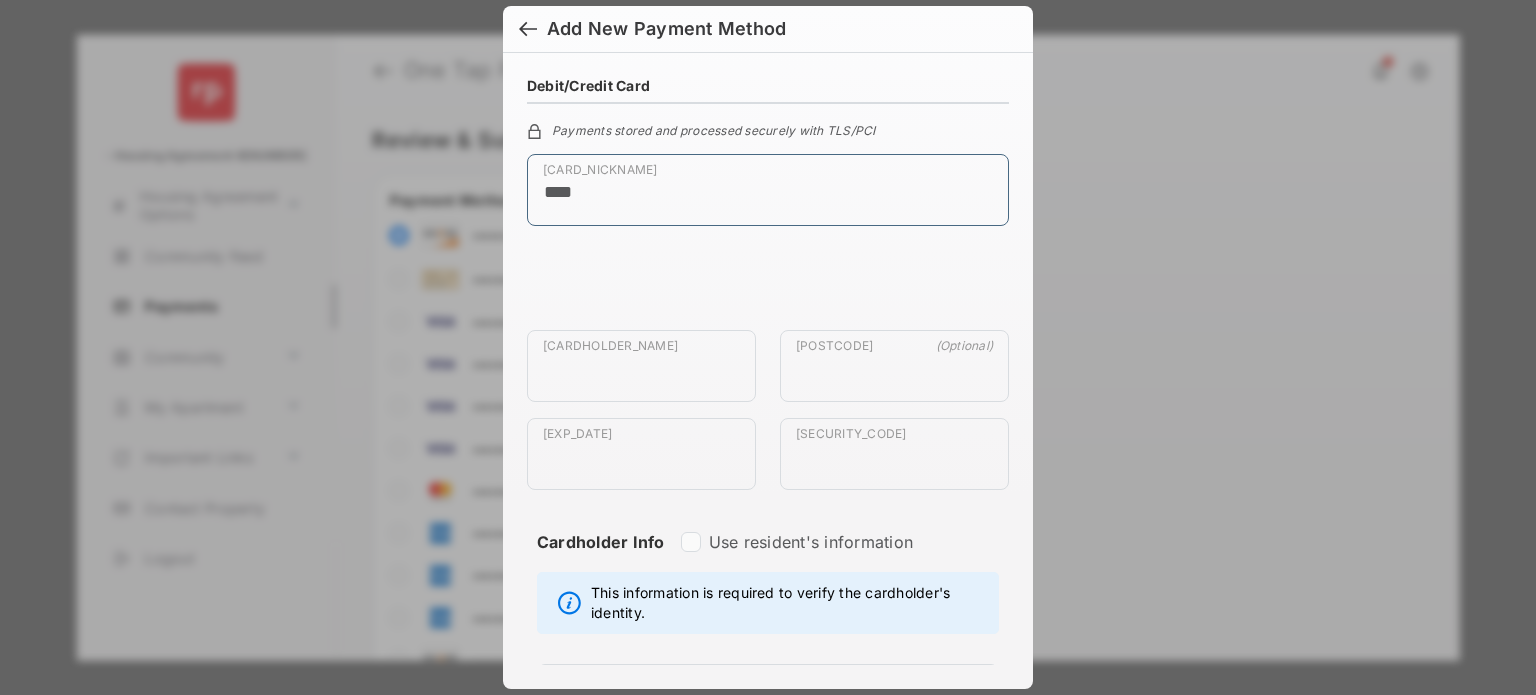 type on "****" 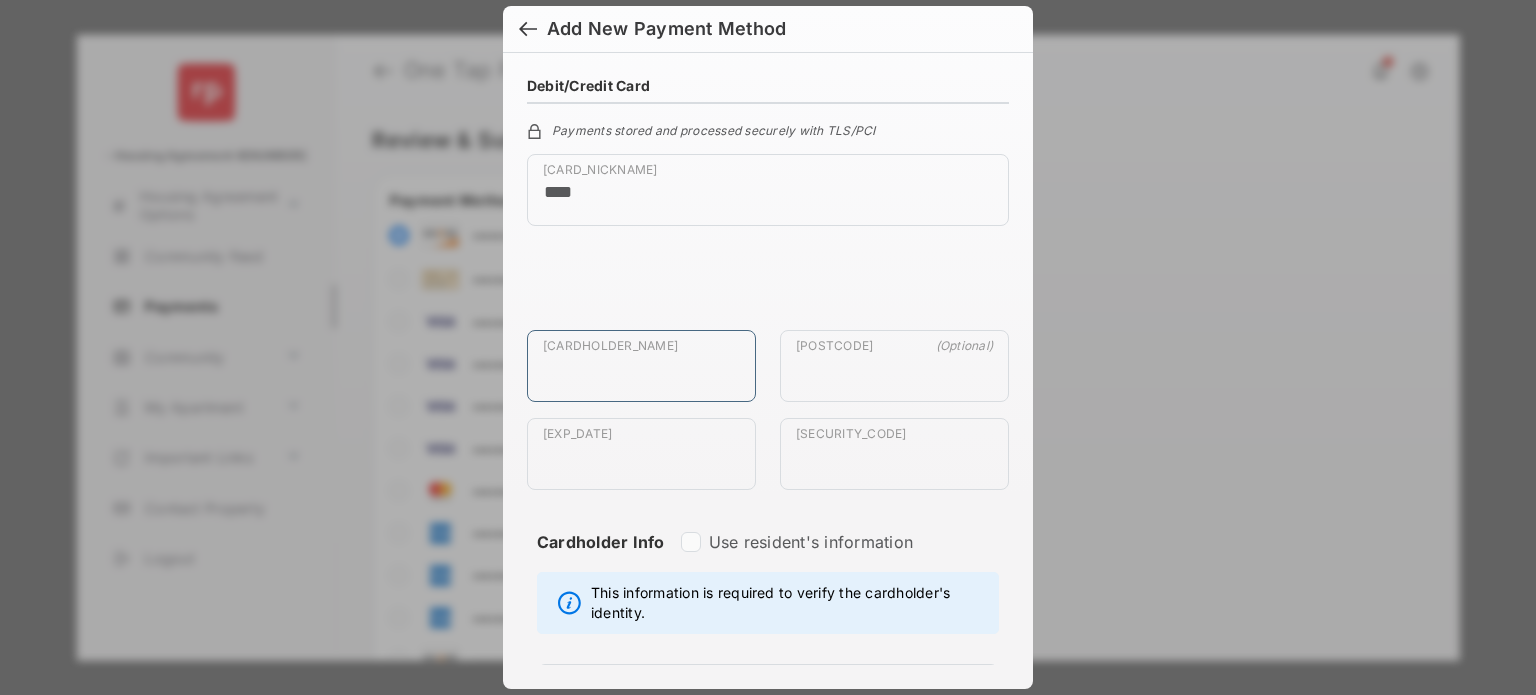 click on "[CARDHOLDER_NAME]" at bounding box center [641, 366] 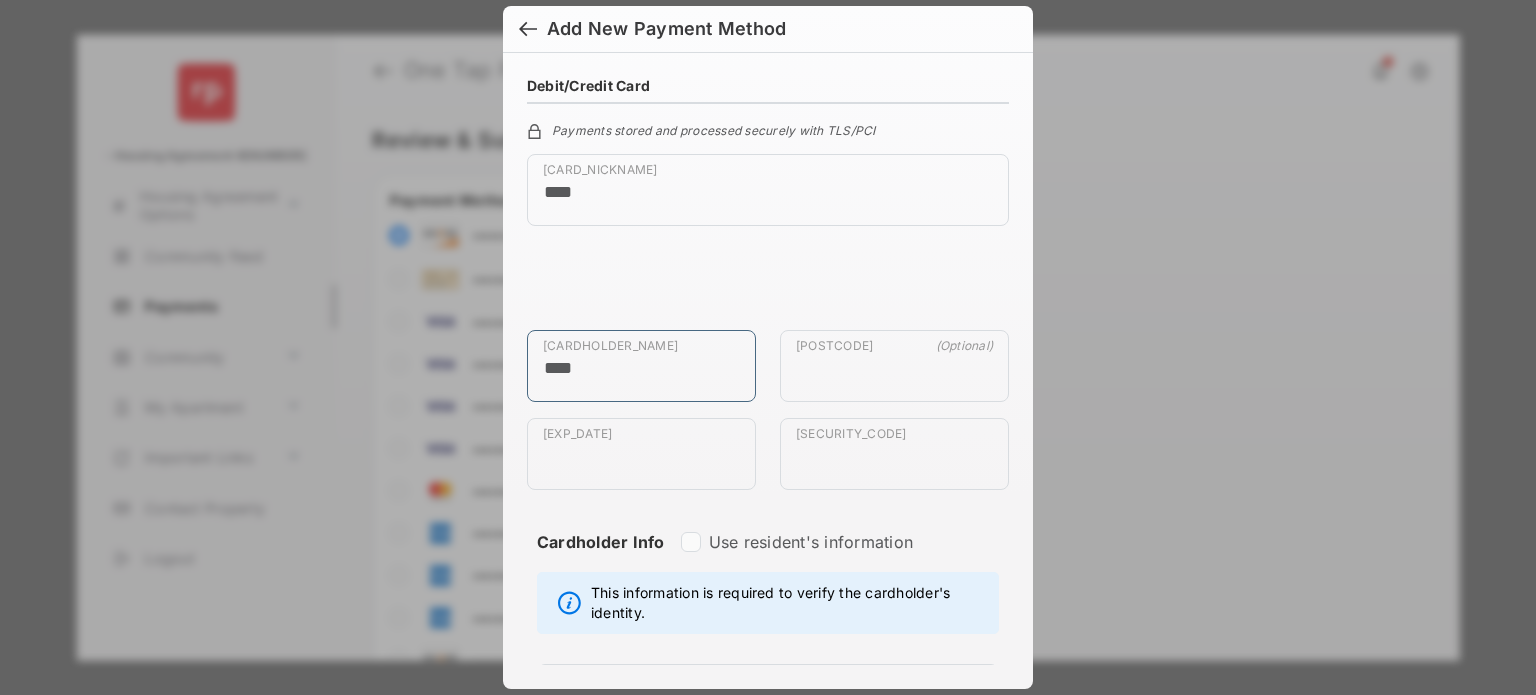 type on "****" 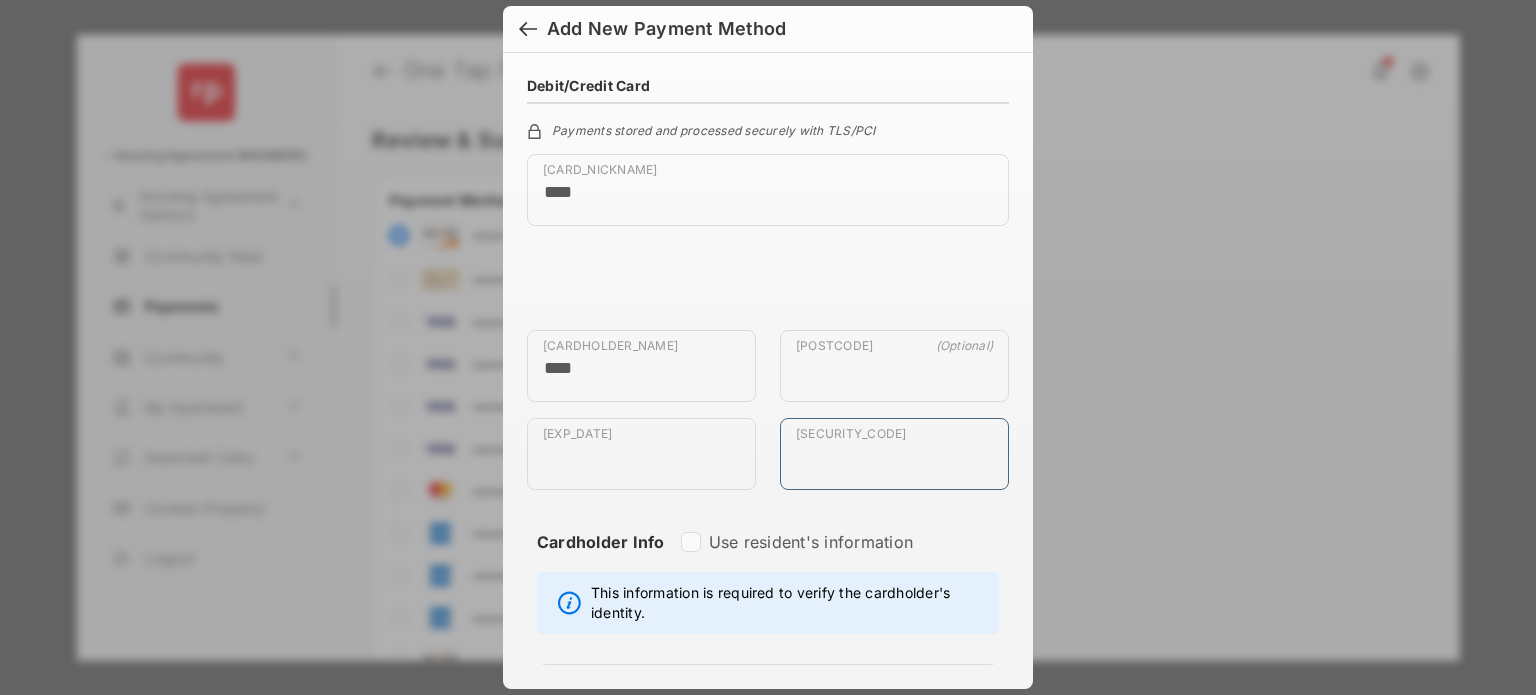 click on "[SECURITY_CODE]" at bounding box center (894, 454) 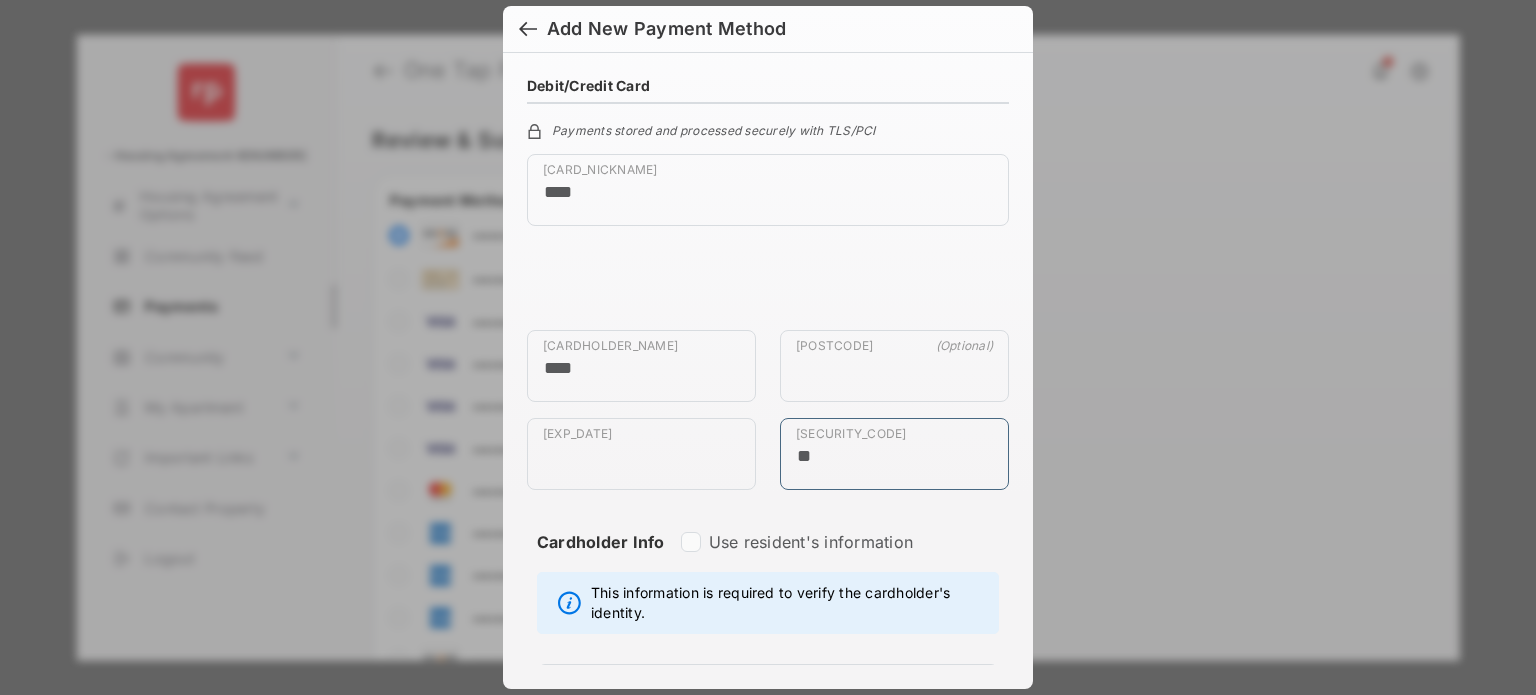 type on "**" 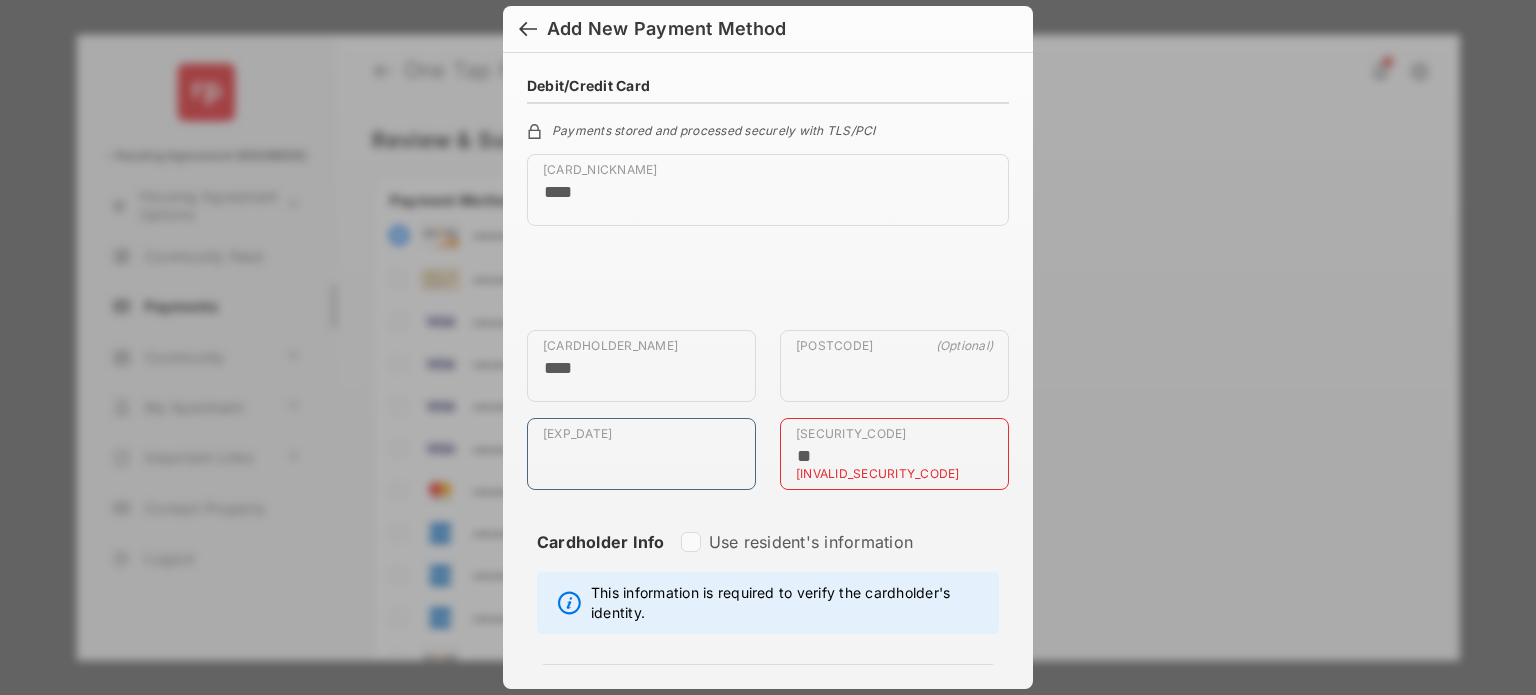 click on "[EXP_DATE]" at bounding box center [641, 454] 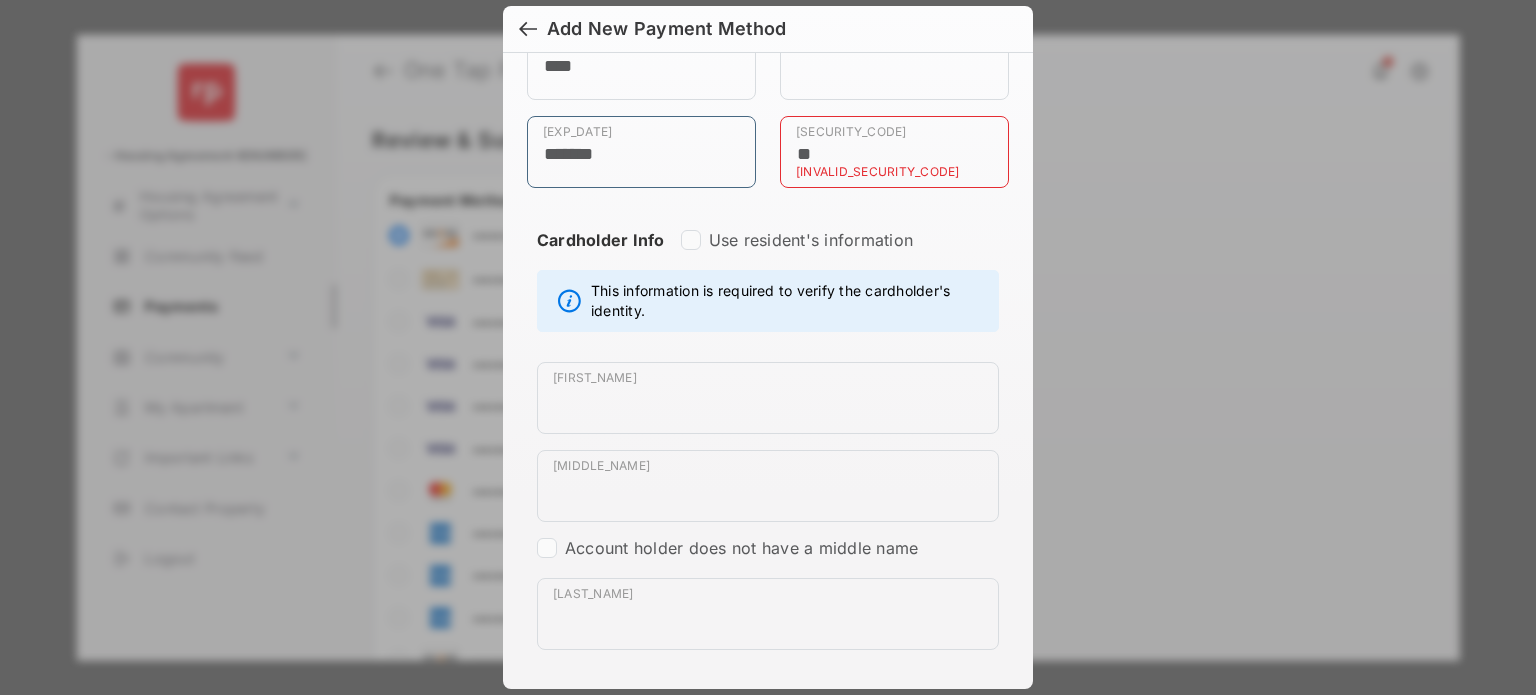 scroll, scrollTop: 308, scrollLeft: 0, axis: vertical 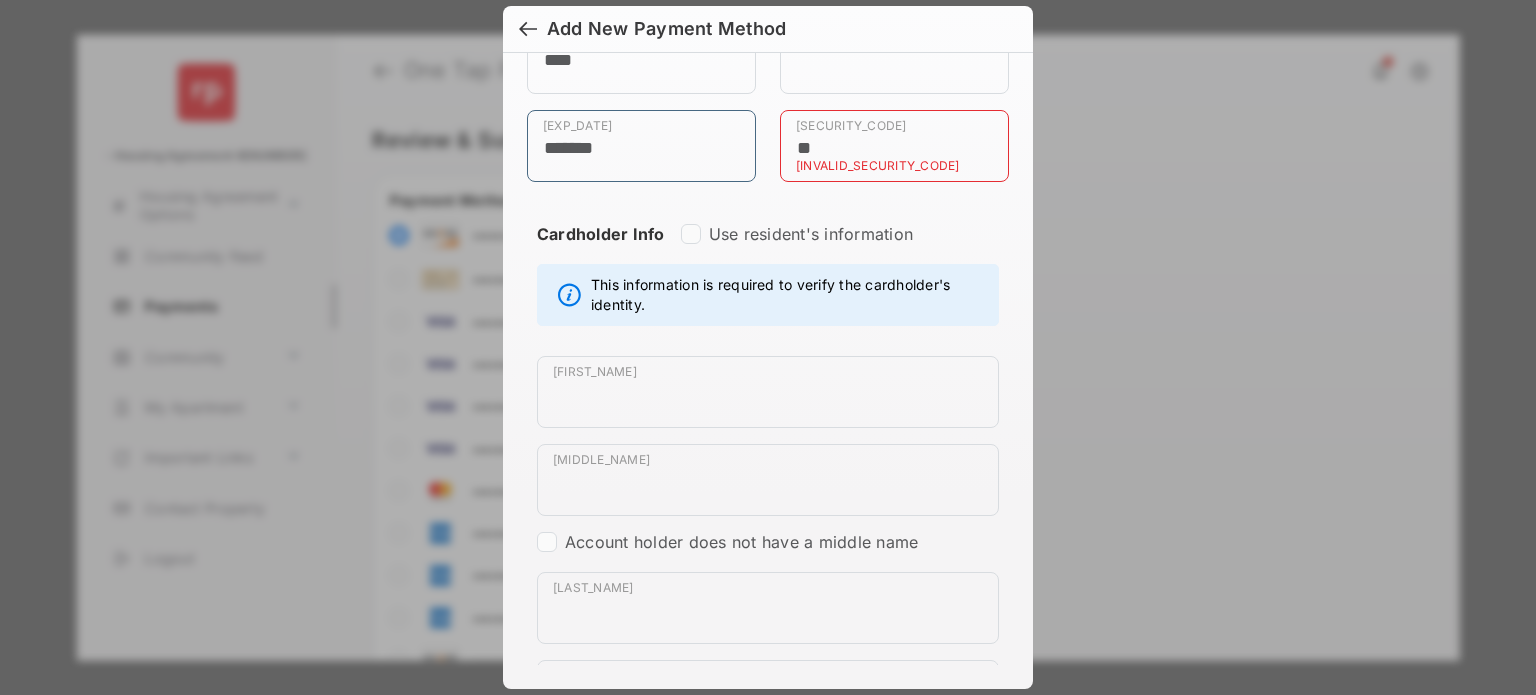type on "*******" 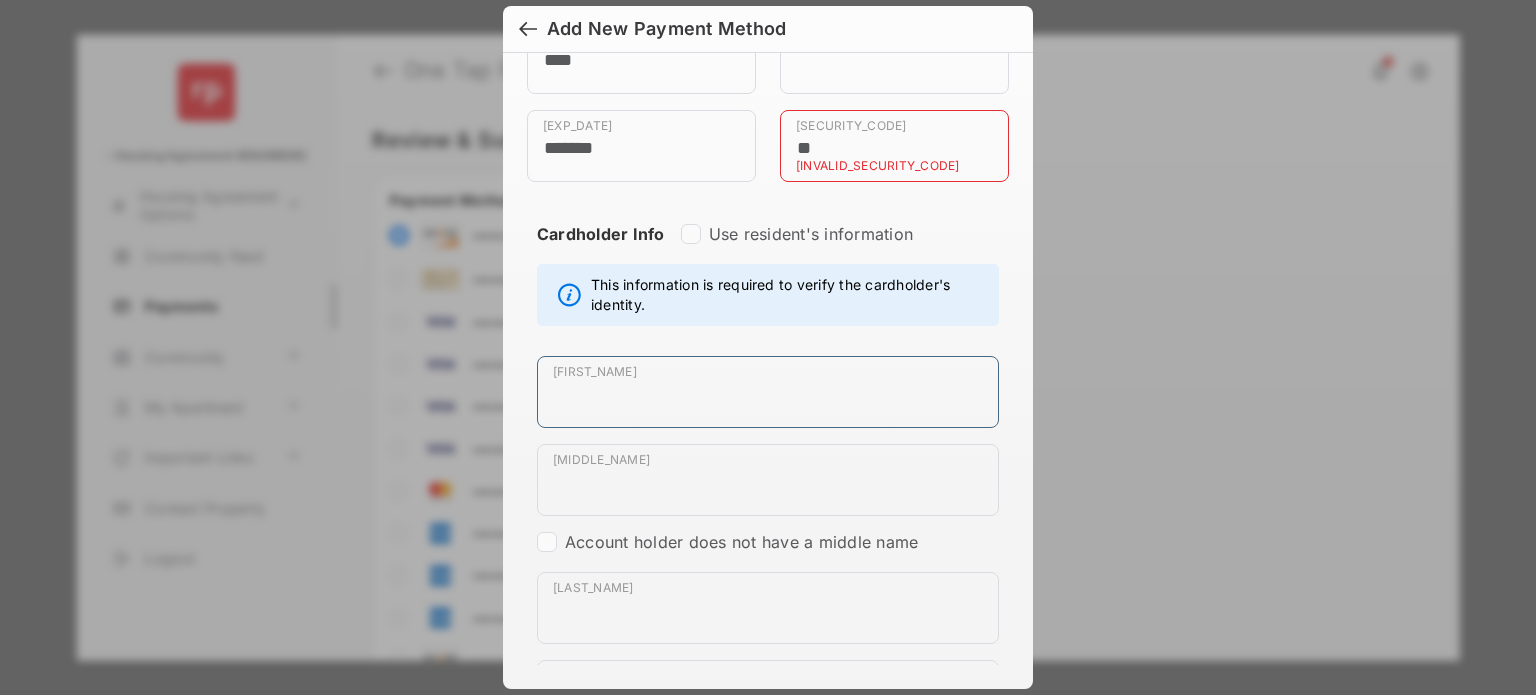 click on "[FIRST_NAME]" at bounding box center (768, 392) 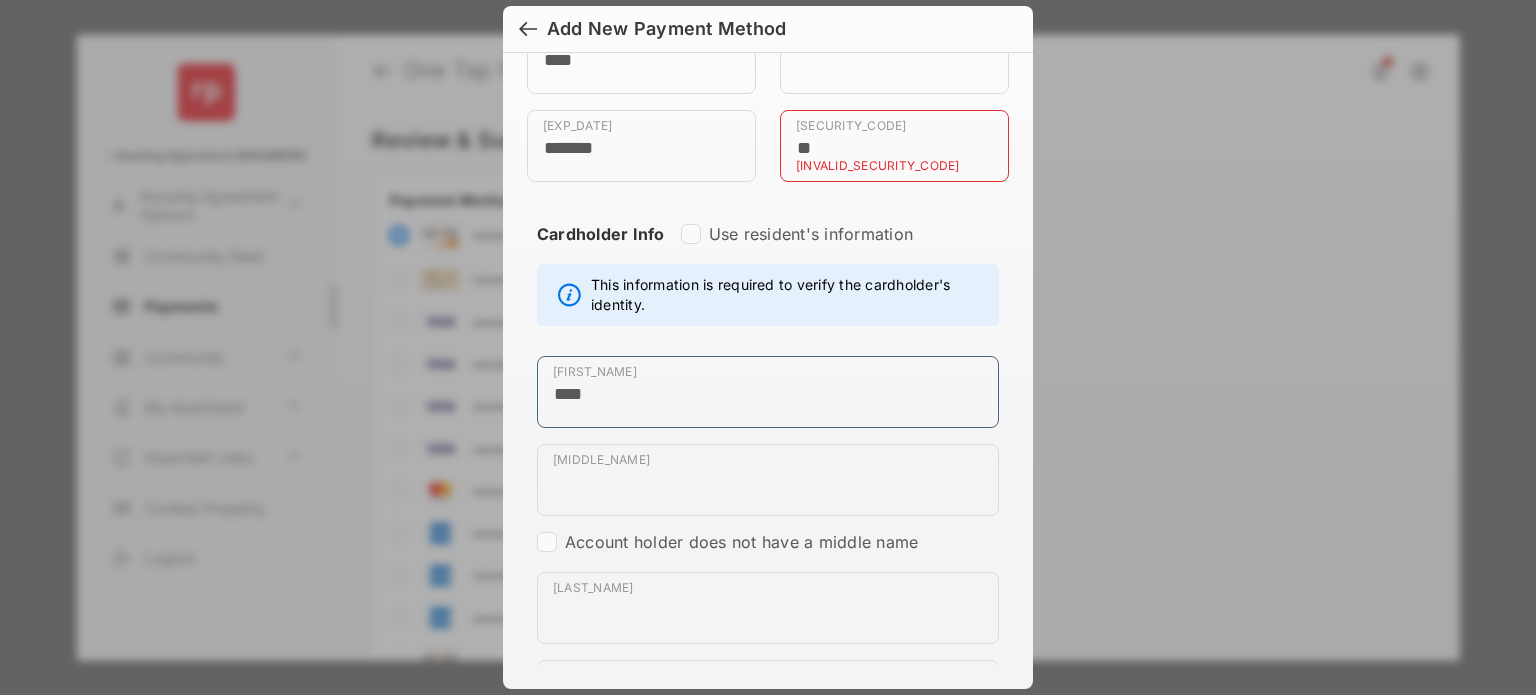 type on "****" 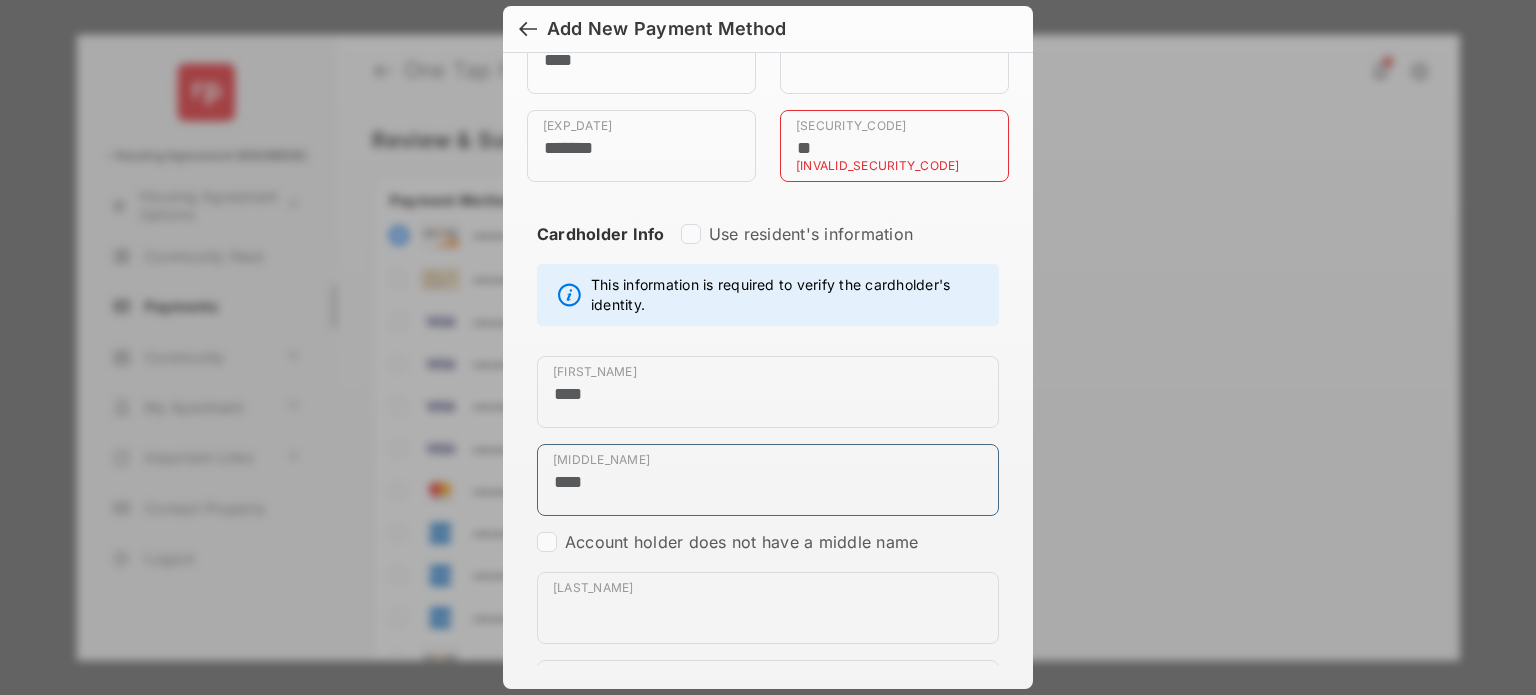 type on "****" 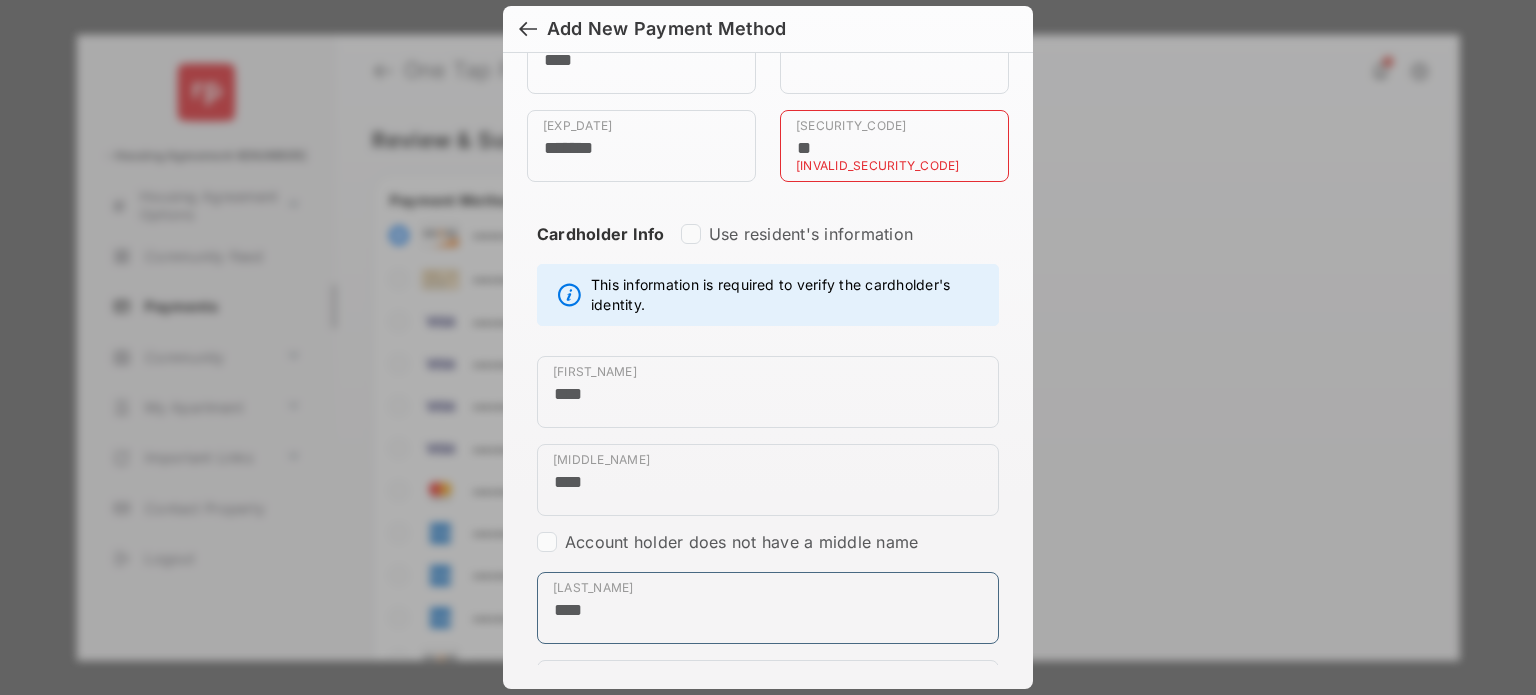 type on "****" 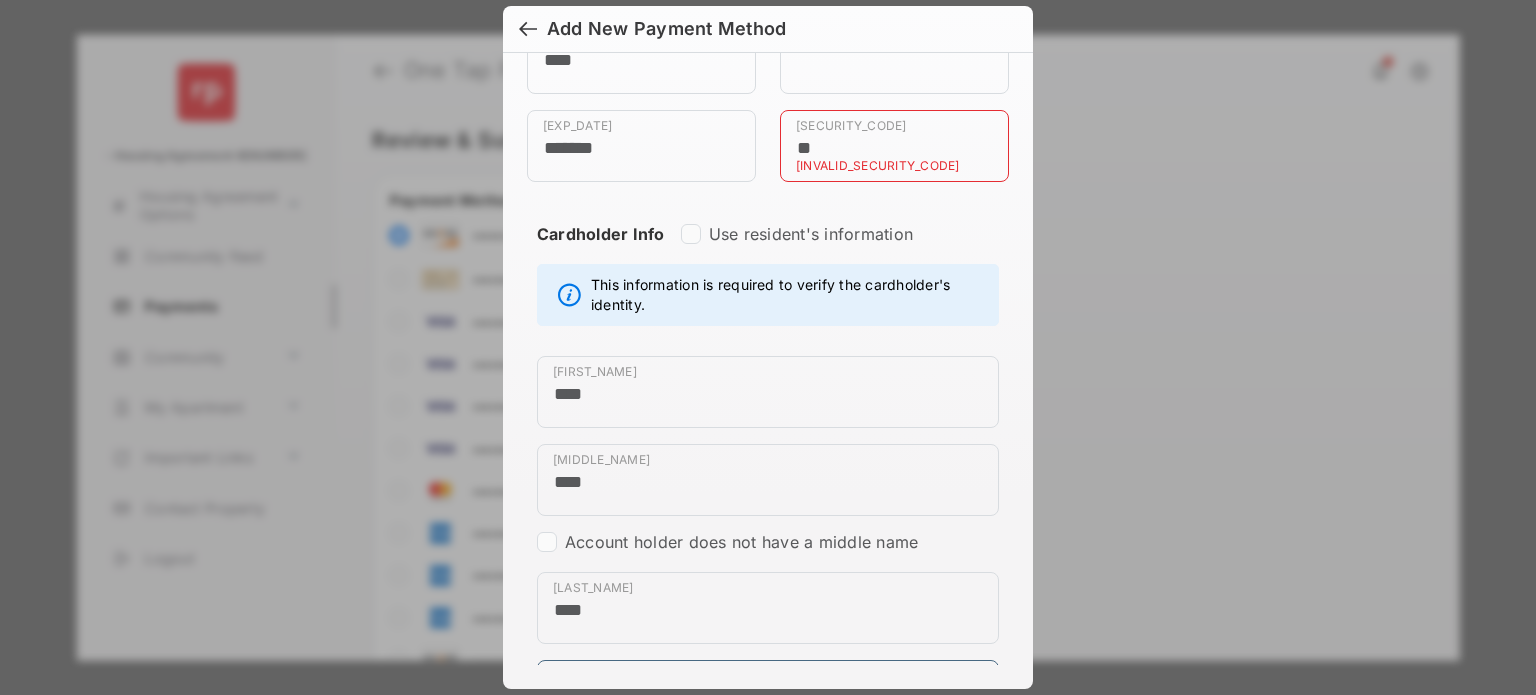 scroll, scrollTop: 372, scrollLeft: 0, axis: vertical 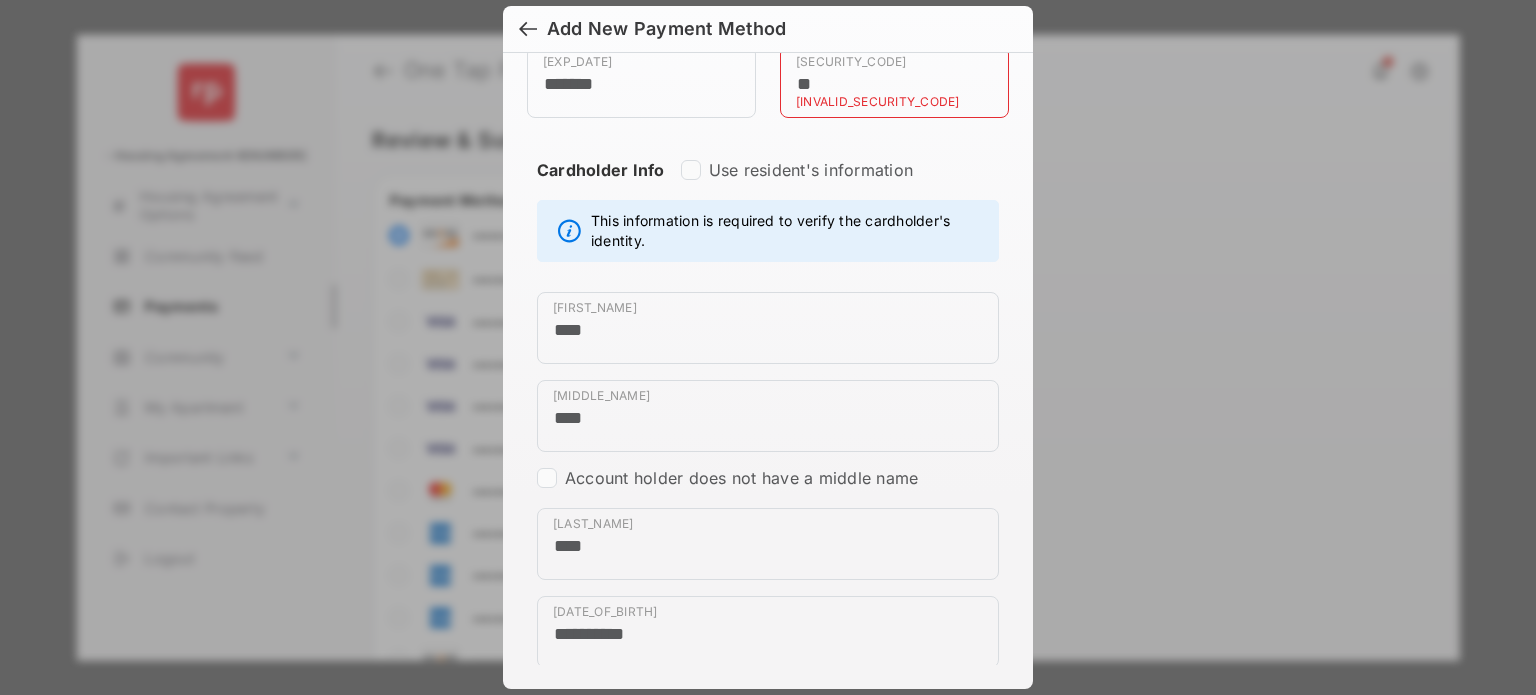 type on "**********" 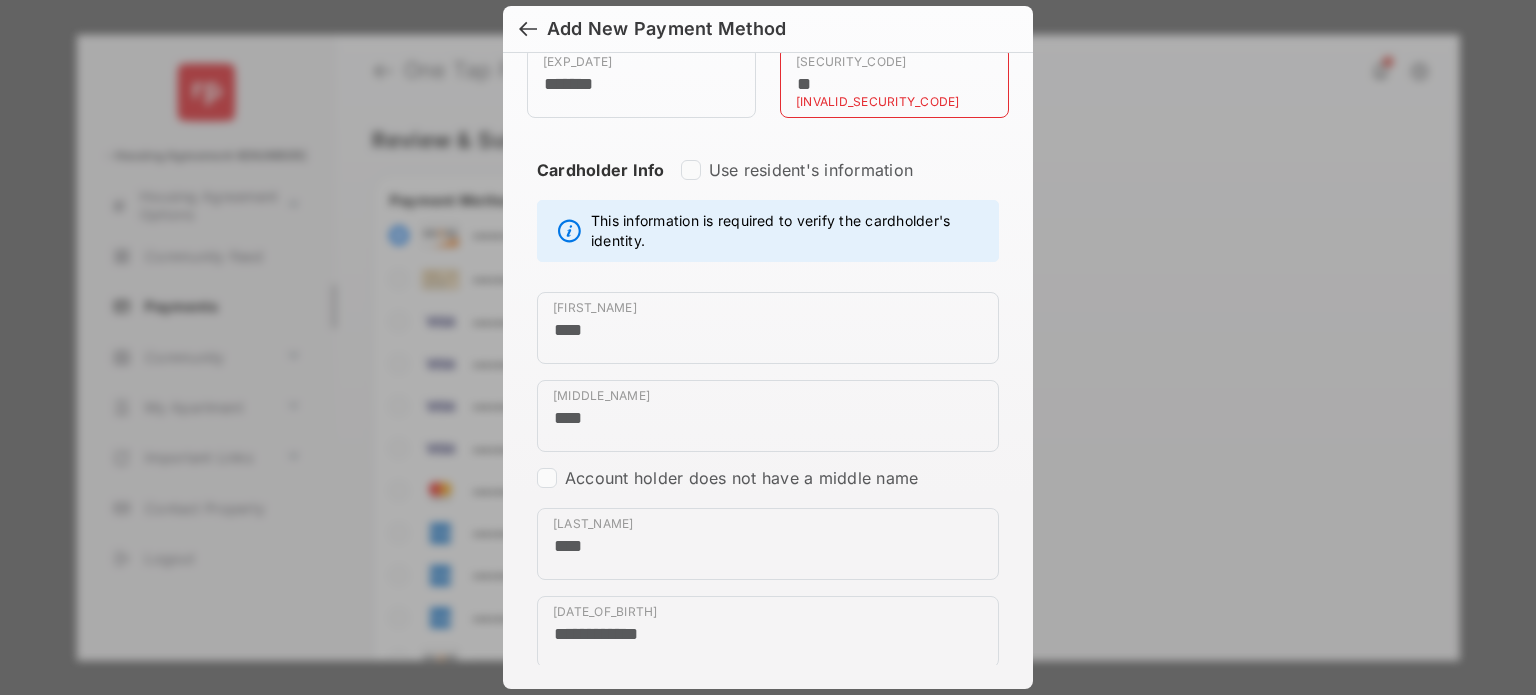 scroll, scrollTop: 730, scrollLeft: 0, axis: vertical 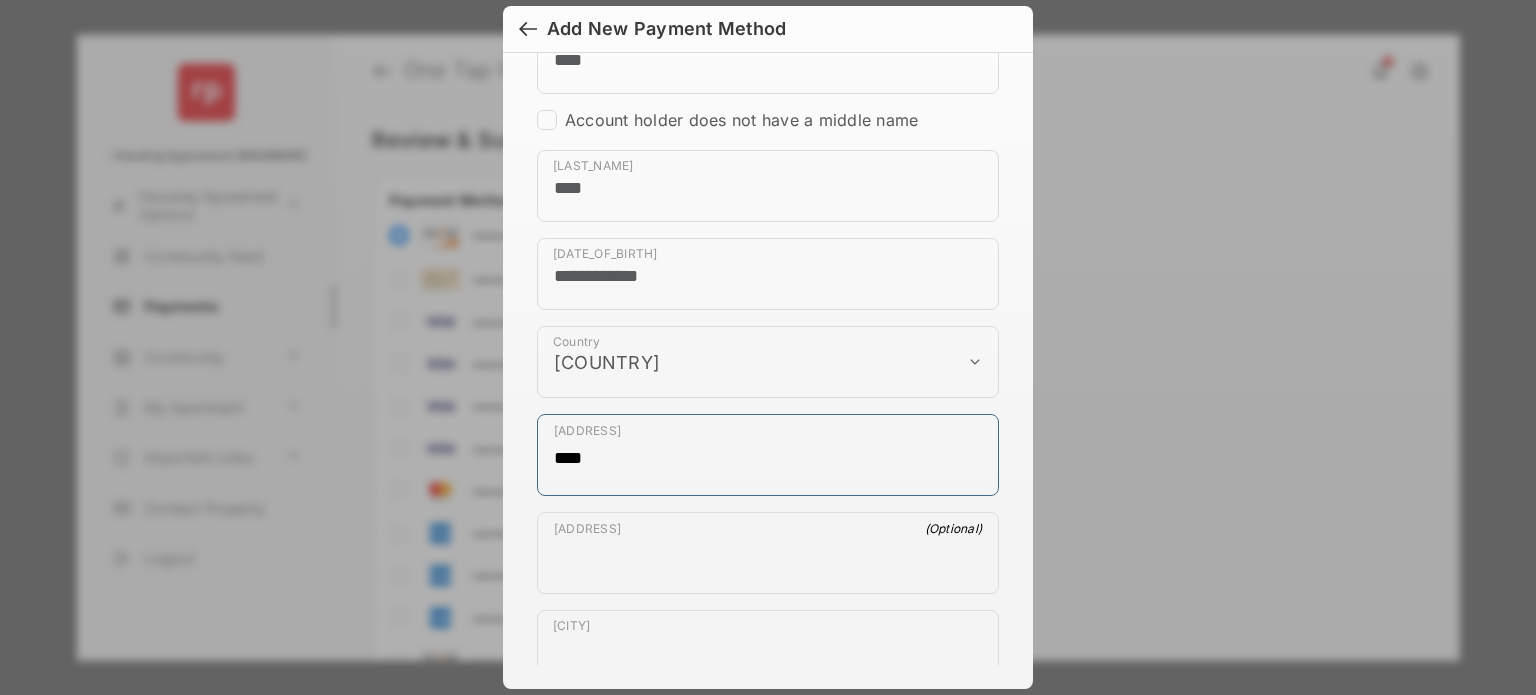 type on "****" 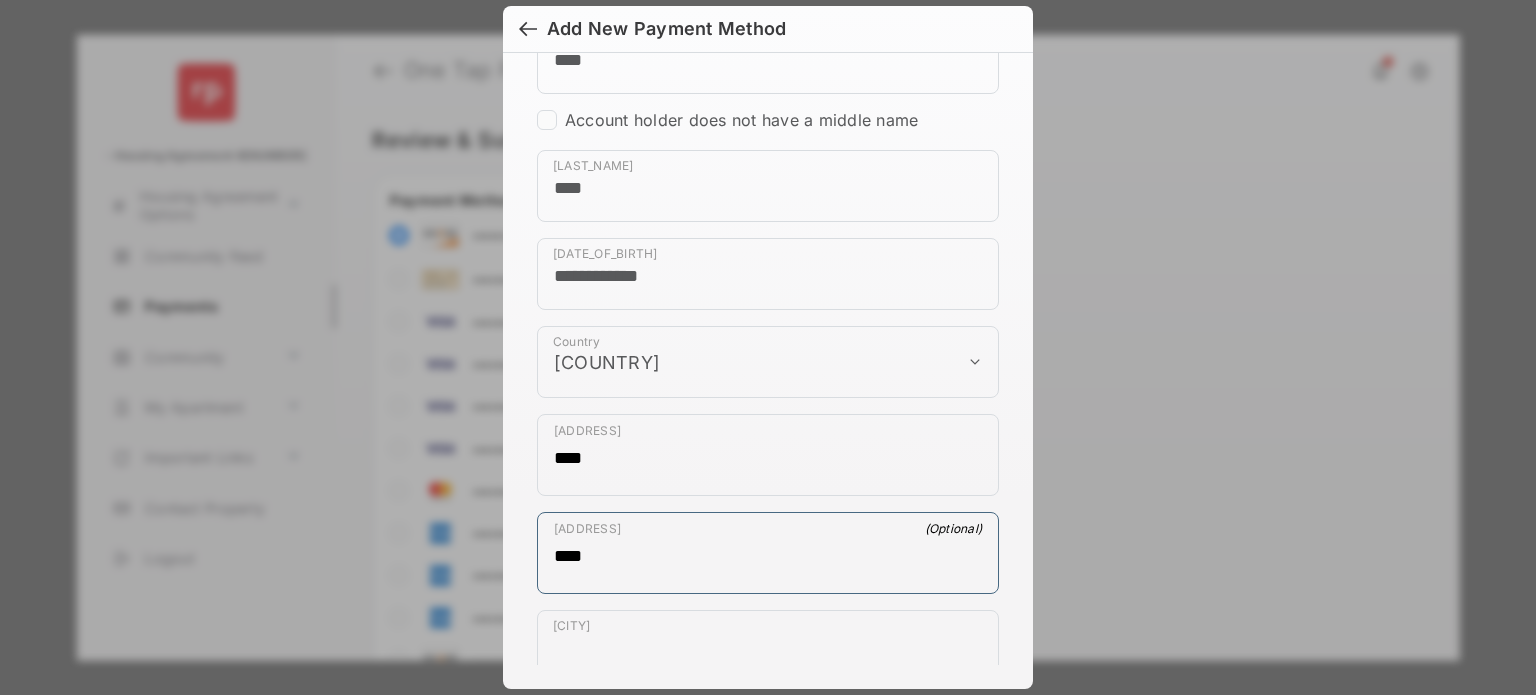 type on "****" 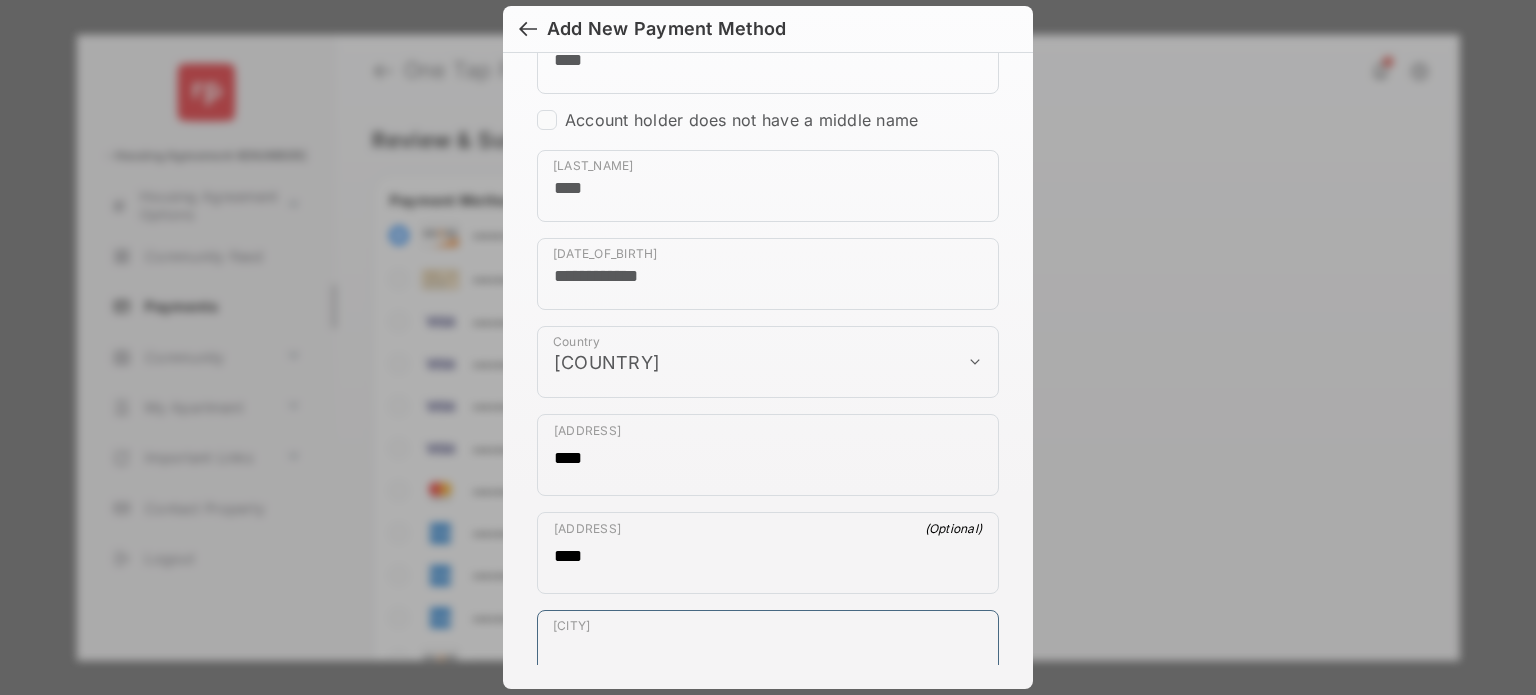 scroll, scrollTop: 744, scrollLeft: 0, axis: vertical 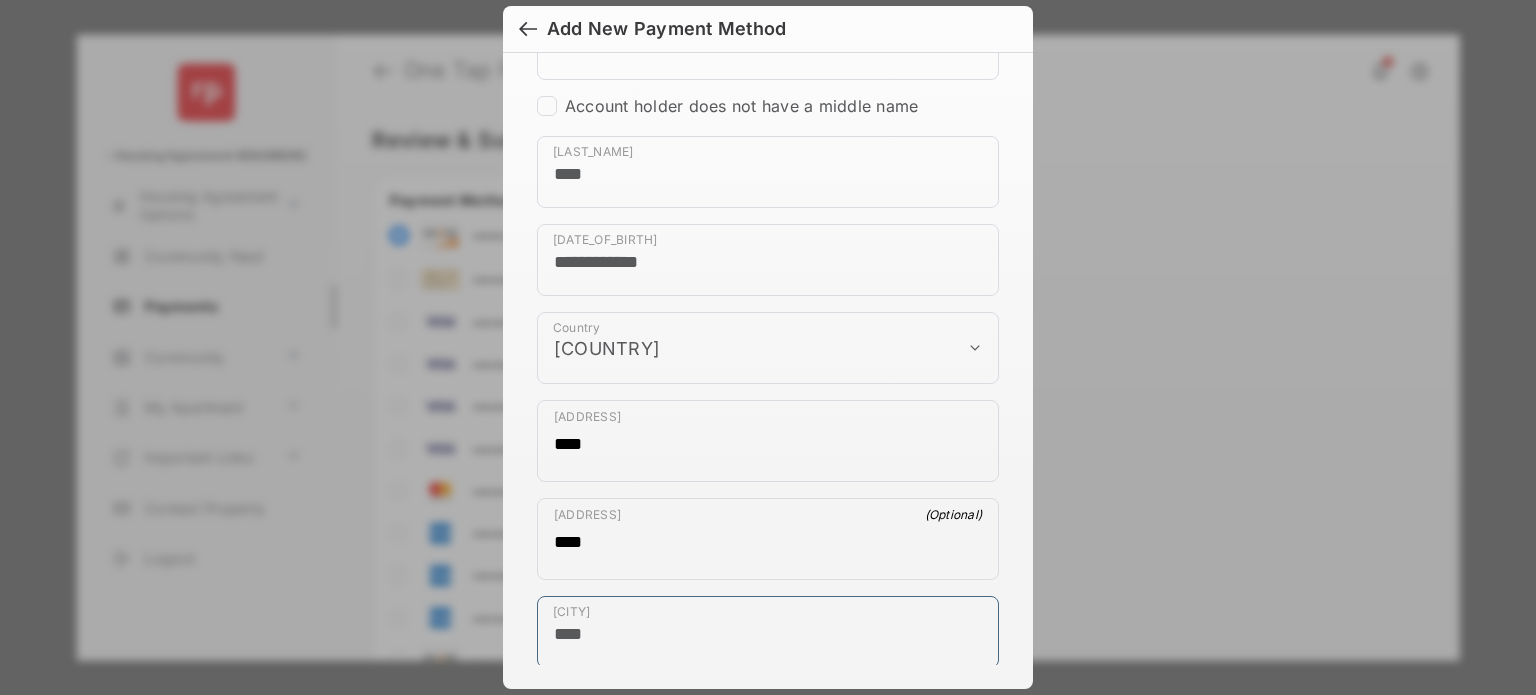 type on "****" 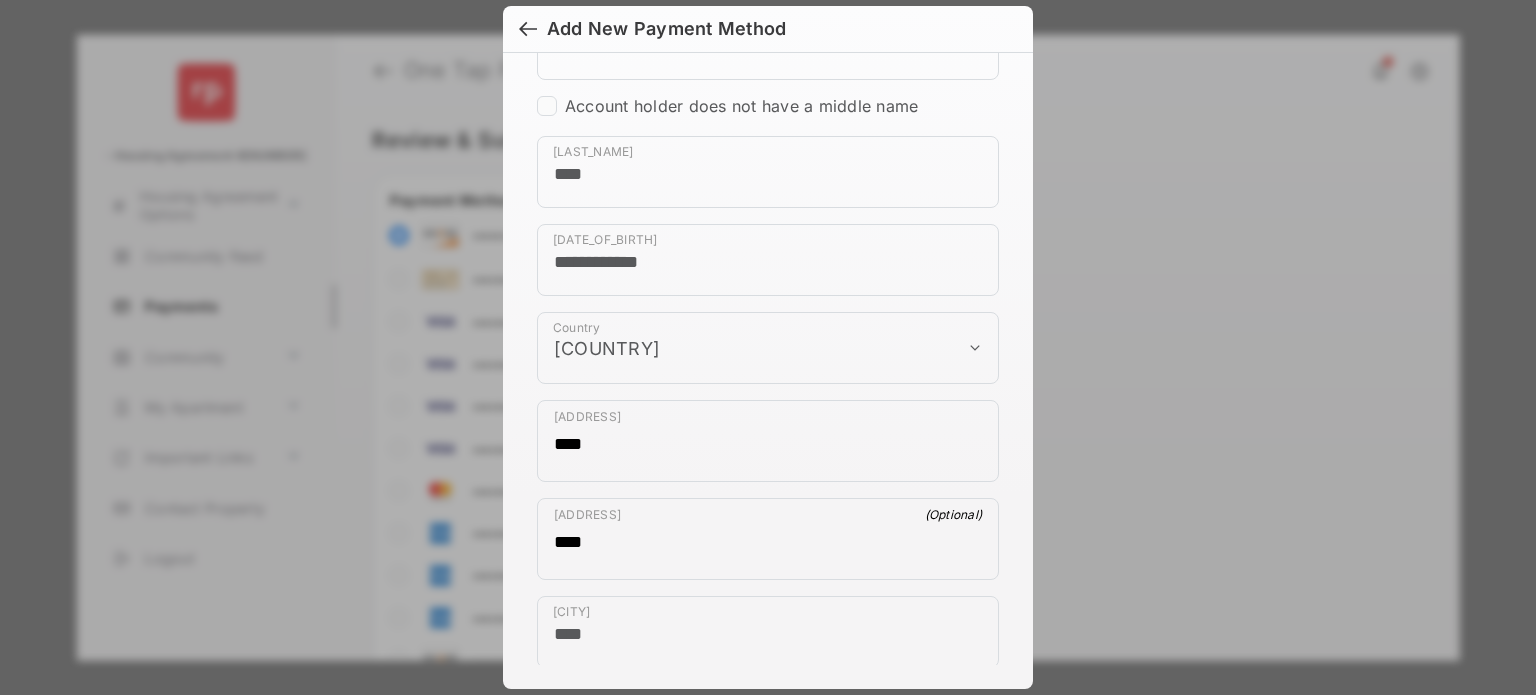scroll, scrollTop: 1101, scrollLeft: 0, axis: vertical 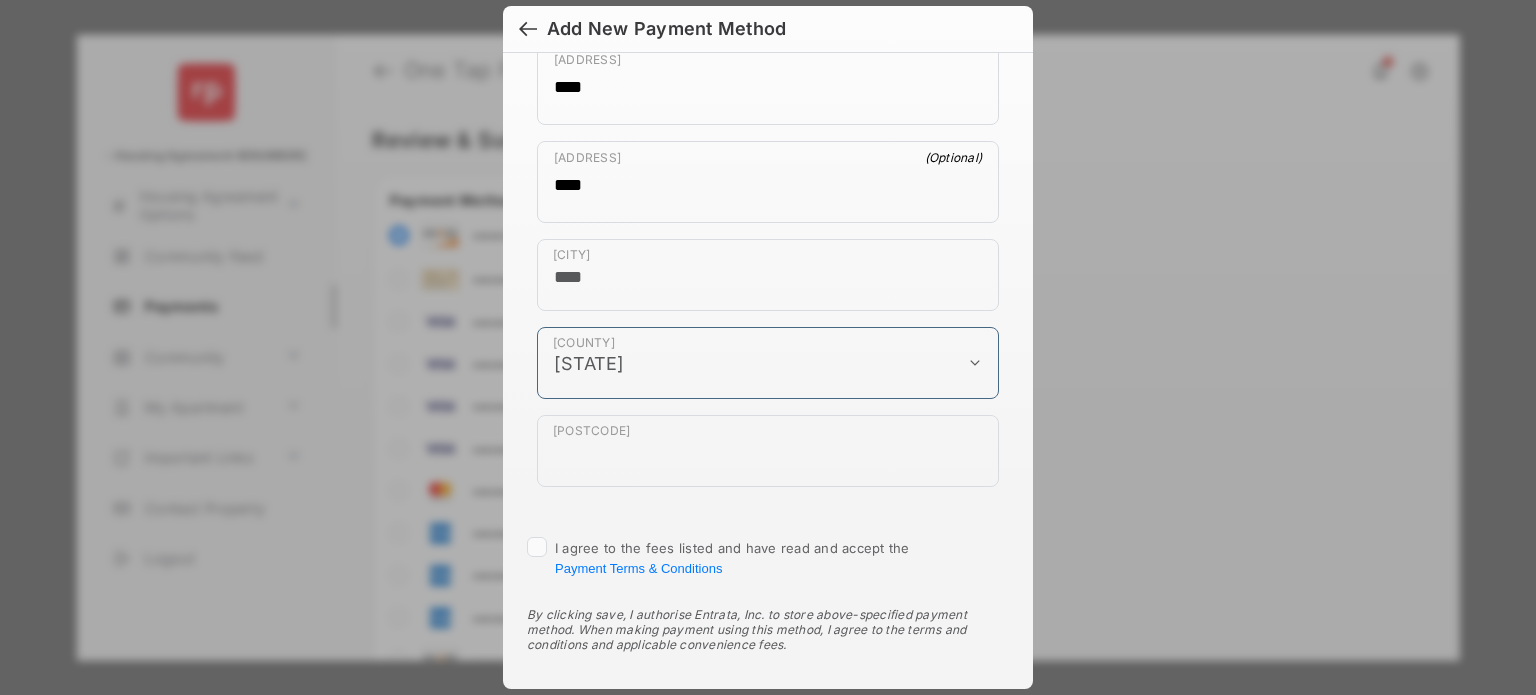 select on "**" 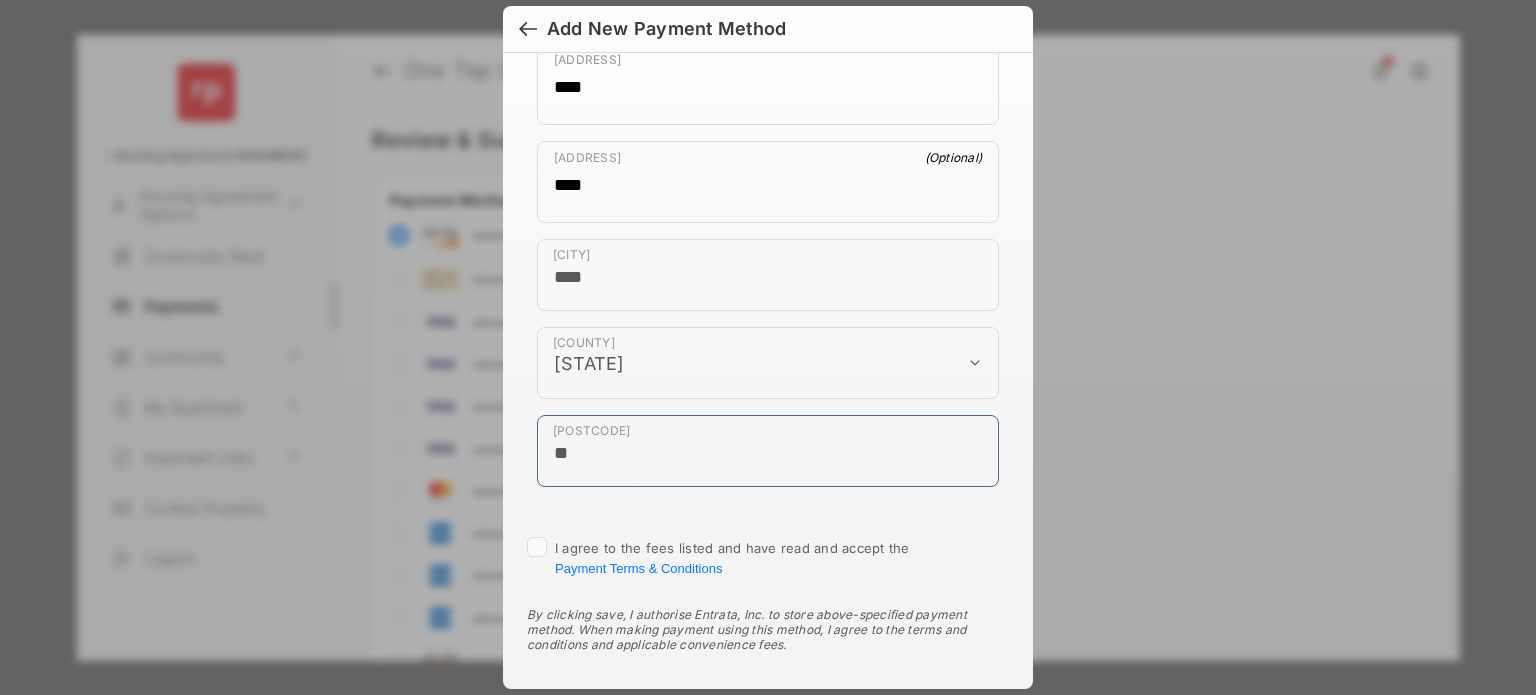 type on "*****" 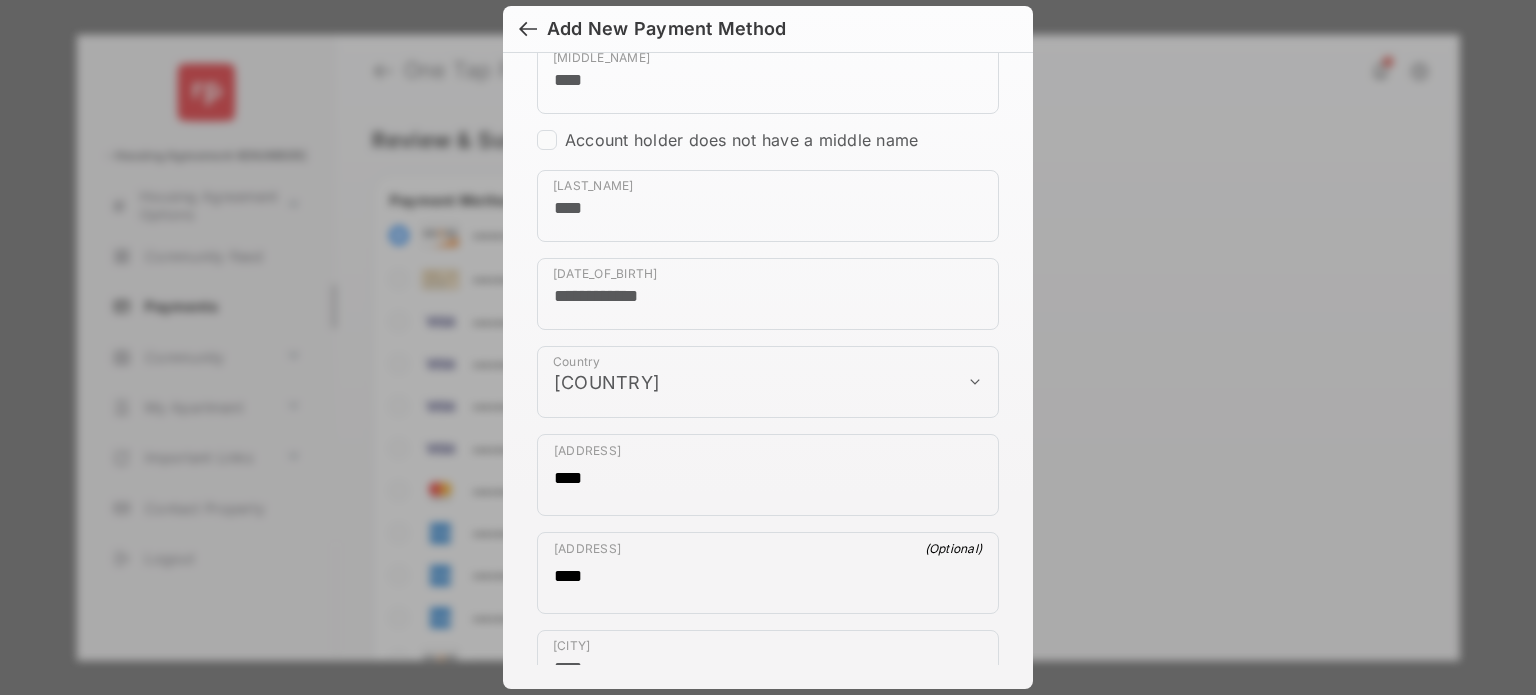 scroll, scrollTop: 1180, scrollLeft: 0, axis: vertical 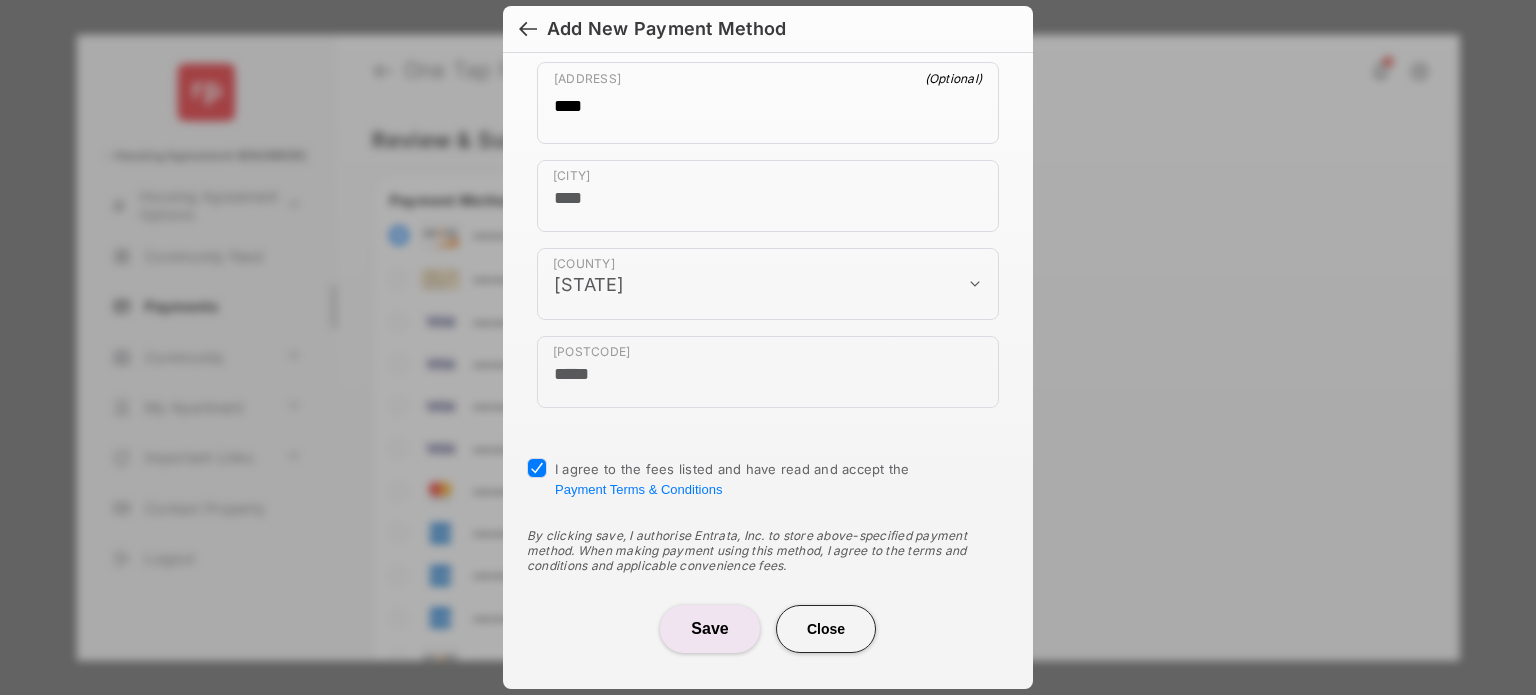 click on "Save" at bounding box center (710, 629) 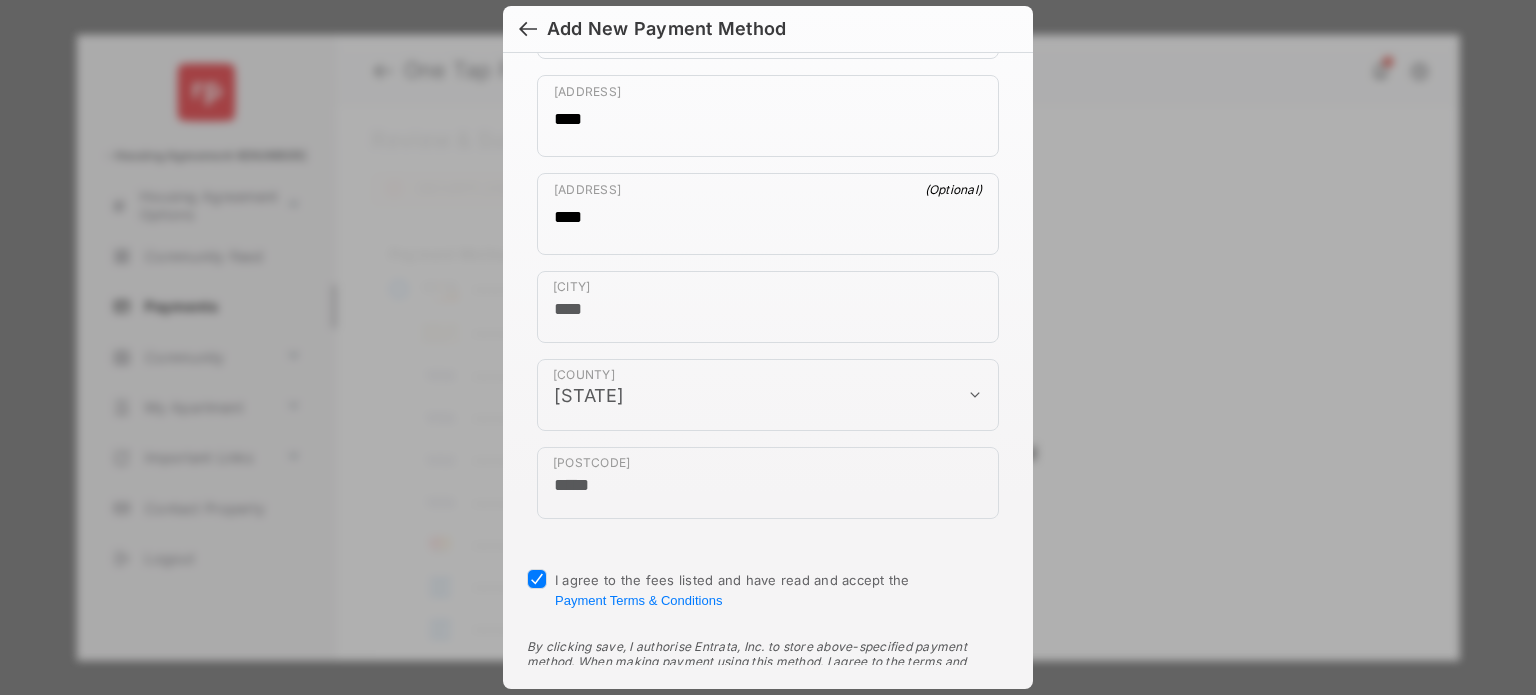 scroll, scrollTop: 0, scrollLeft: 0, axis: both 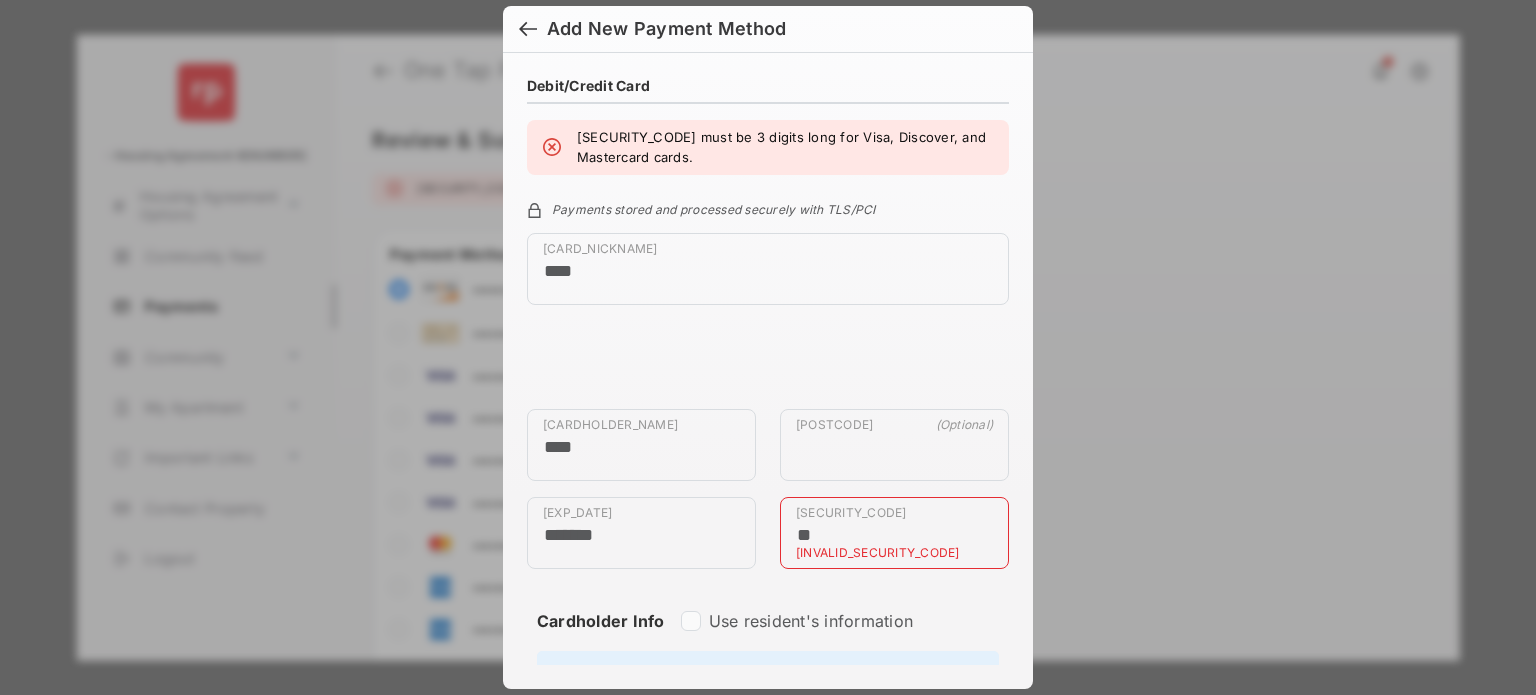 click on "**" at bounding box center (894, 533) 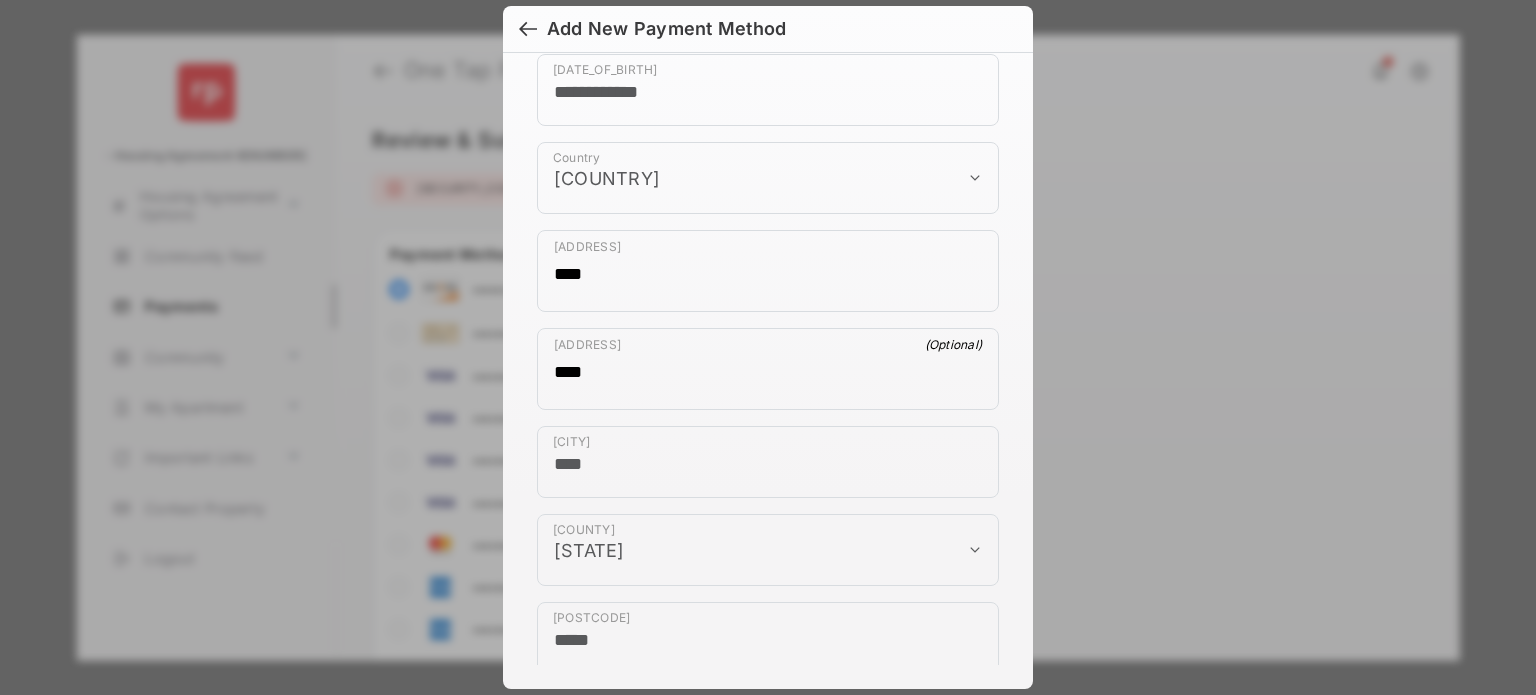 scroll, scrollTop: 1259, scrollLeft: 0, axis: vertical 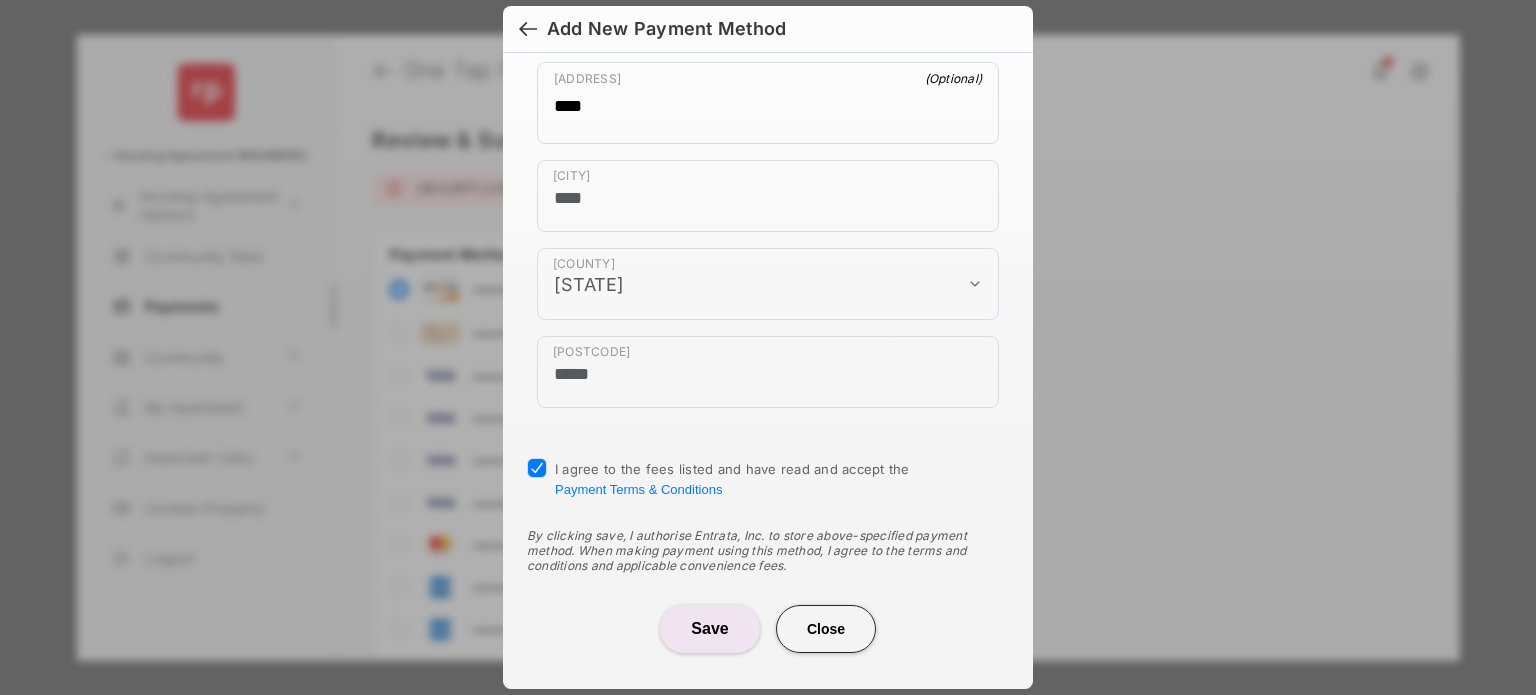 type on "***" 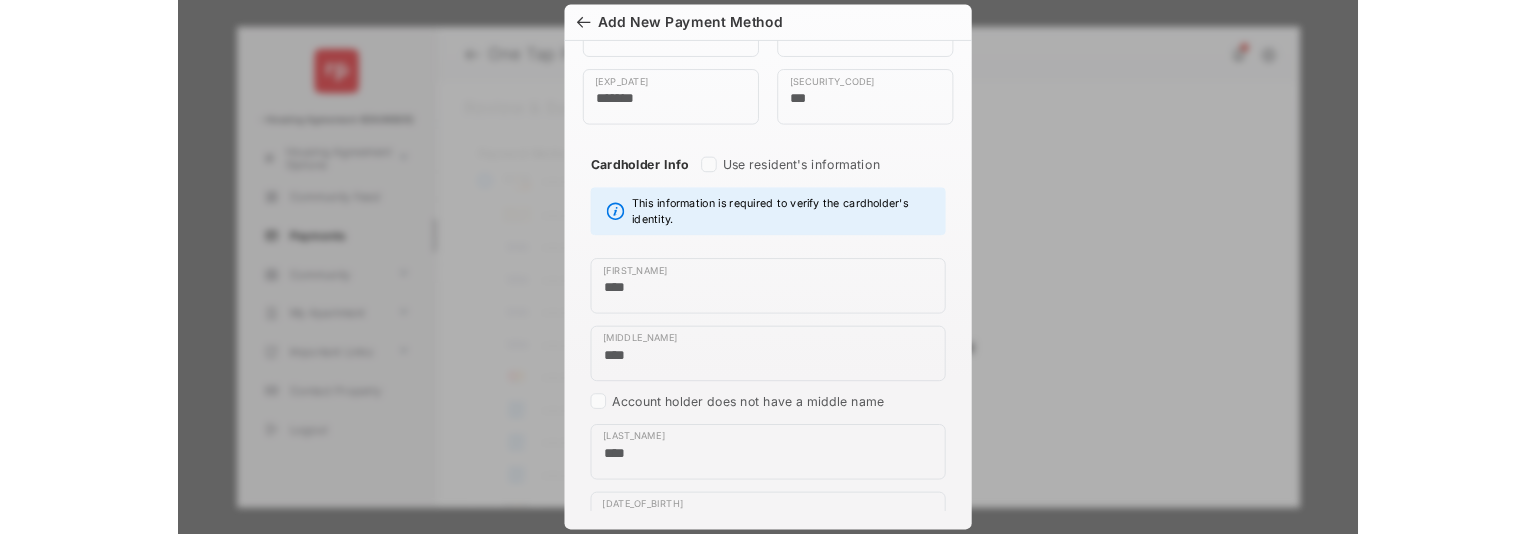 scroll, scrollTop: 0, scrollLeft: 0, axis: both 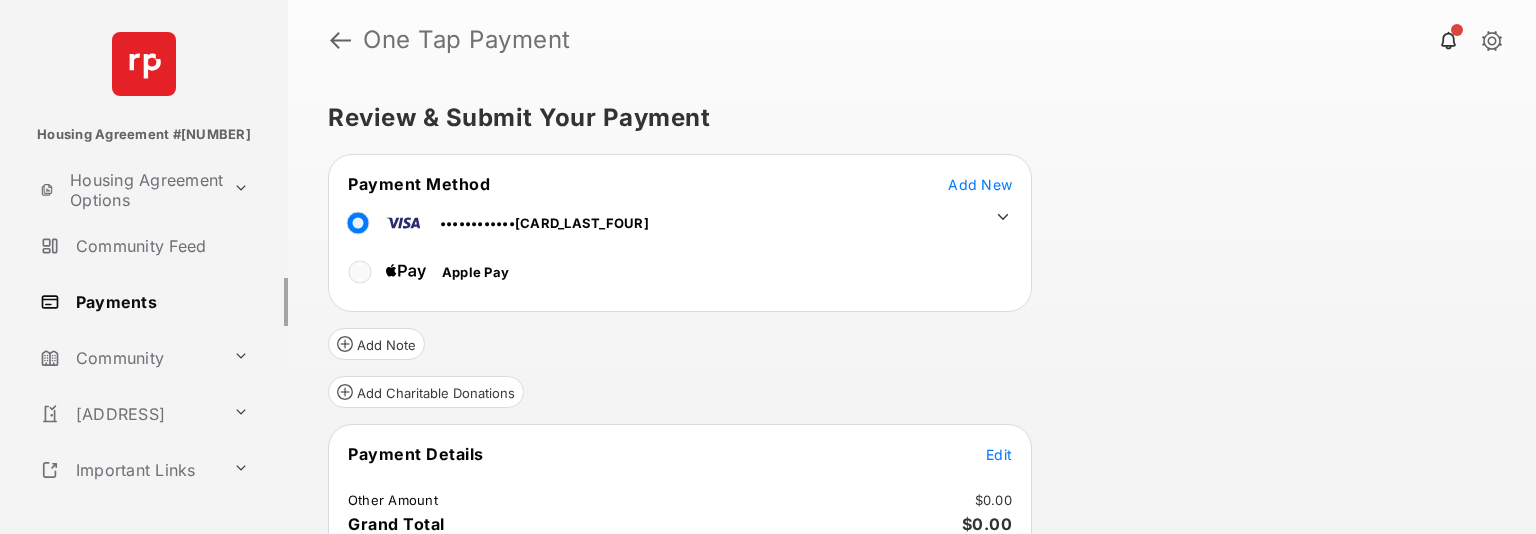 click on "Add New" at bounding box center (980, 184) 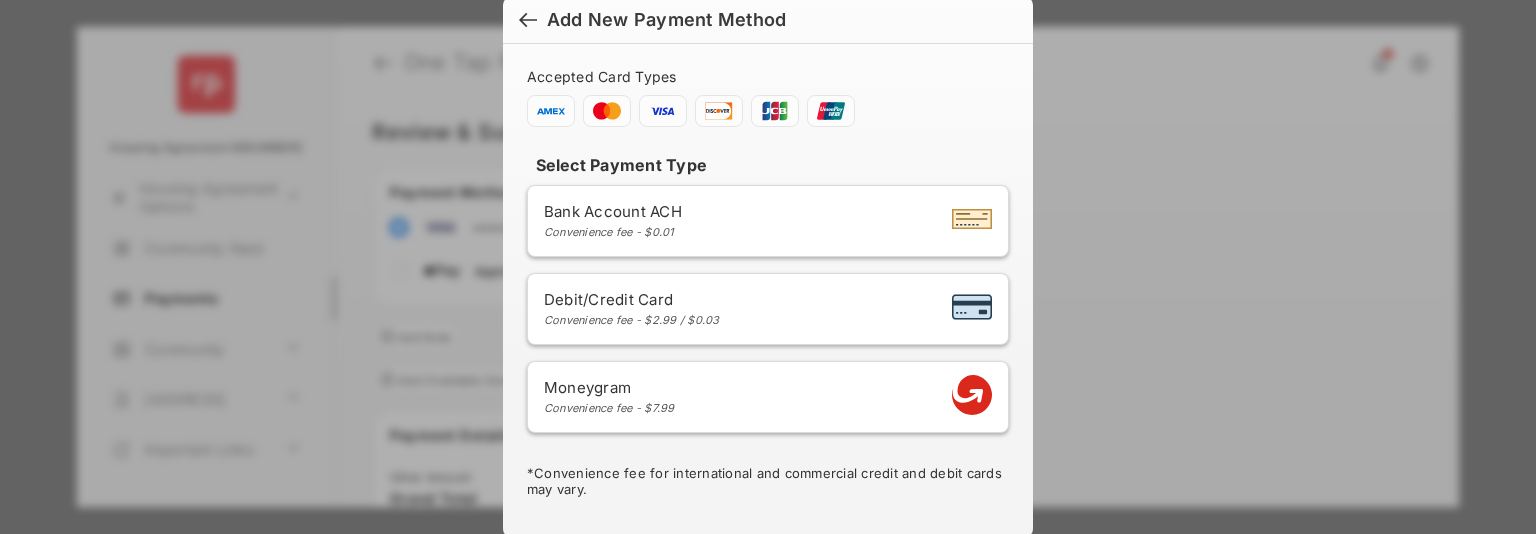 click on "Debit/Credit Card Convenience fee - $2.99 / $0.03" at bounding box center (768, 309) 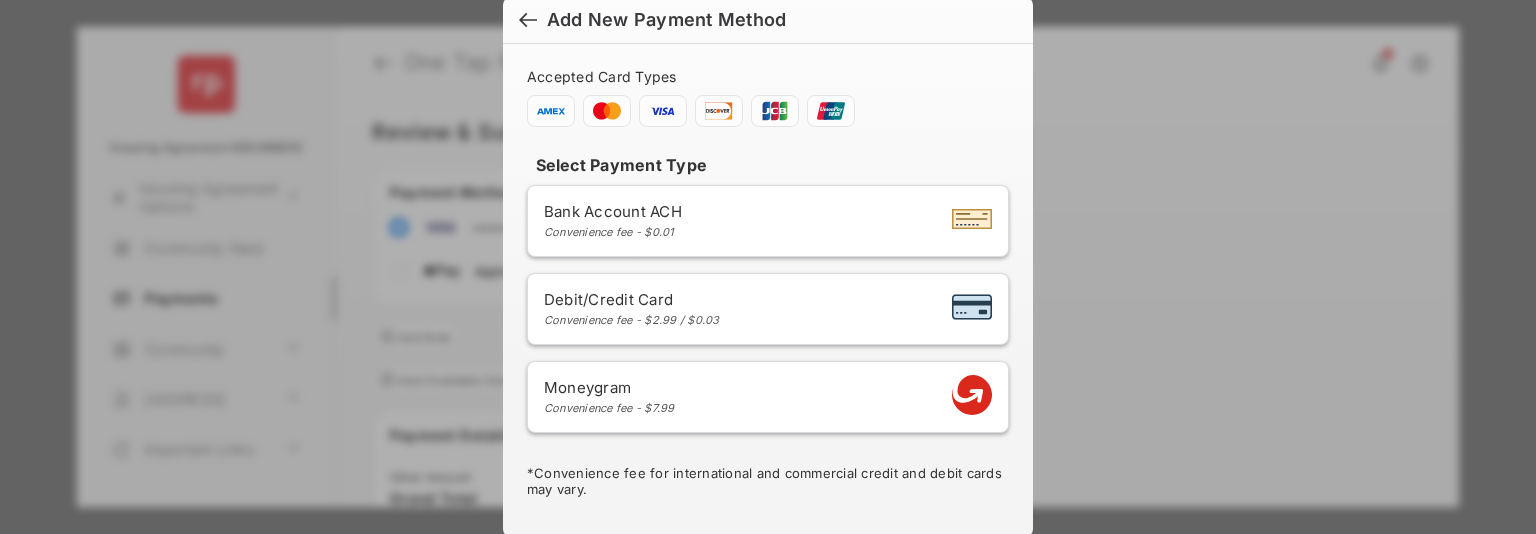 select on "**" 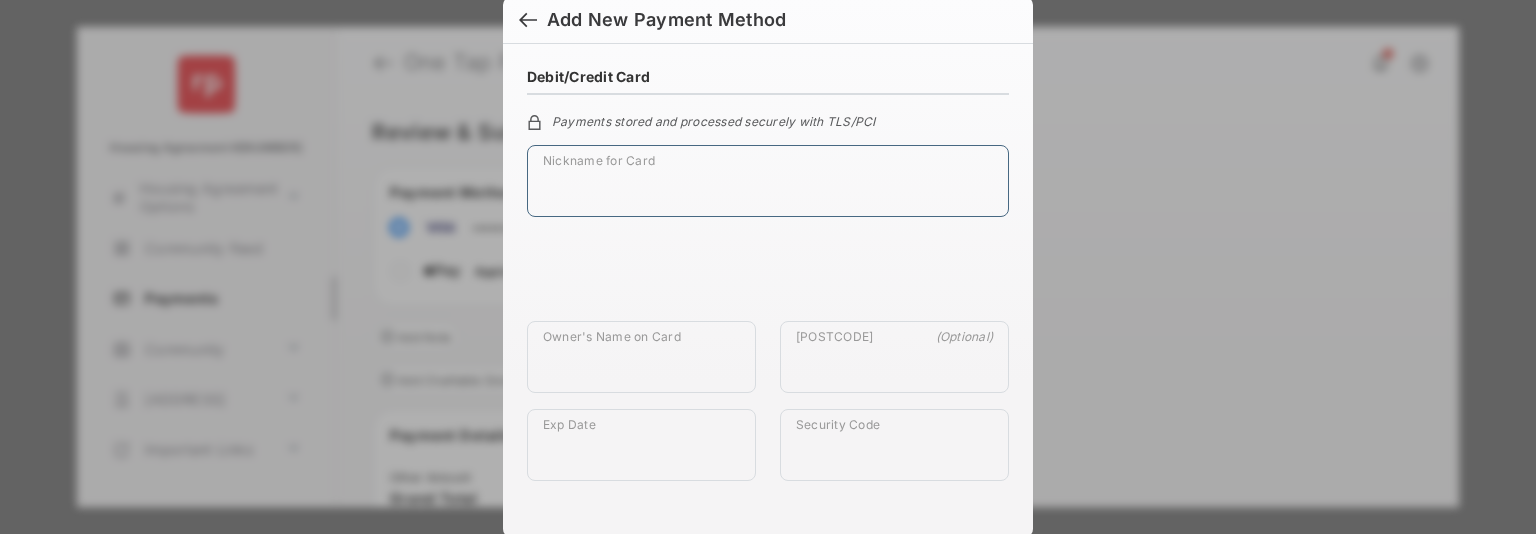 click on "Nickname for Card" at bounding box center (768, 181) 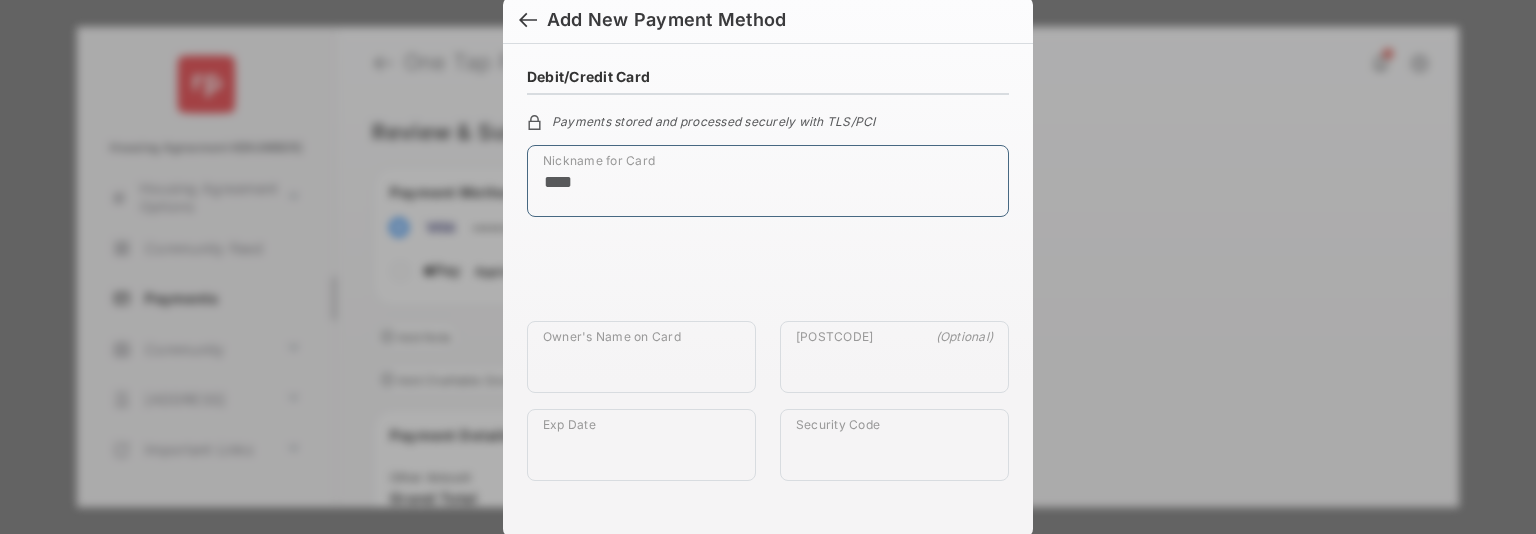 type on "****" 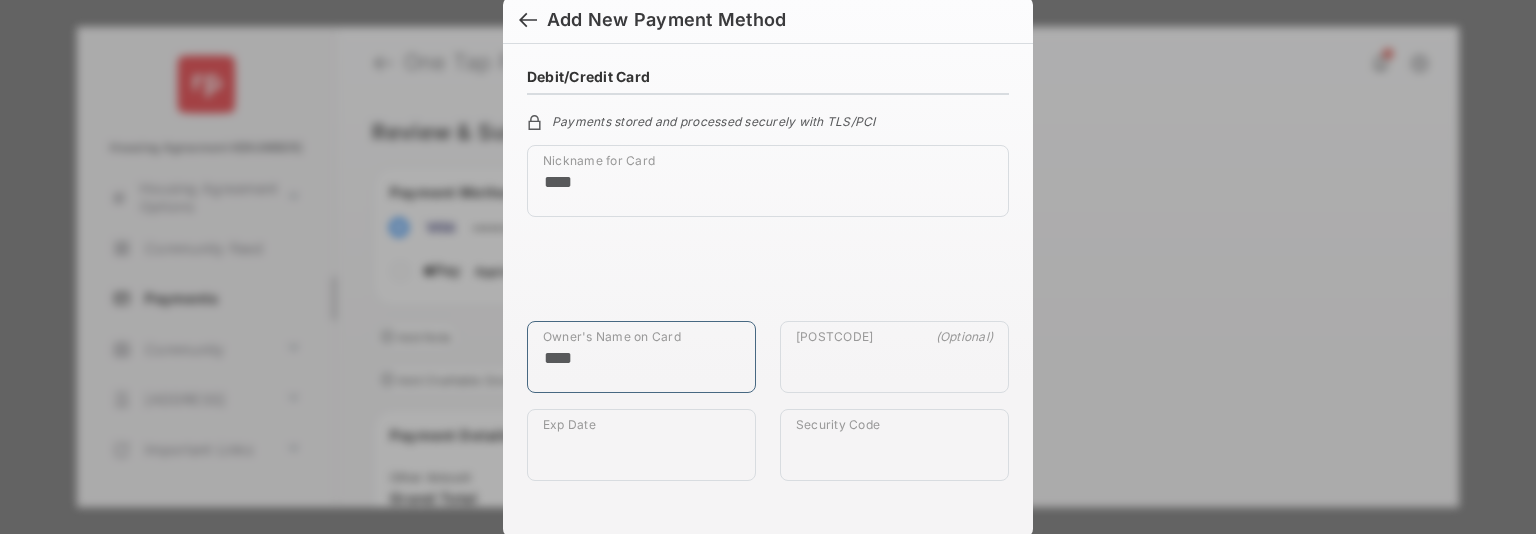 type on "****" 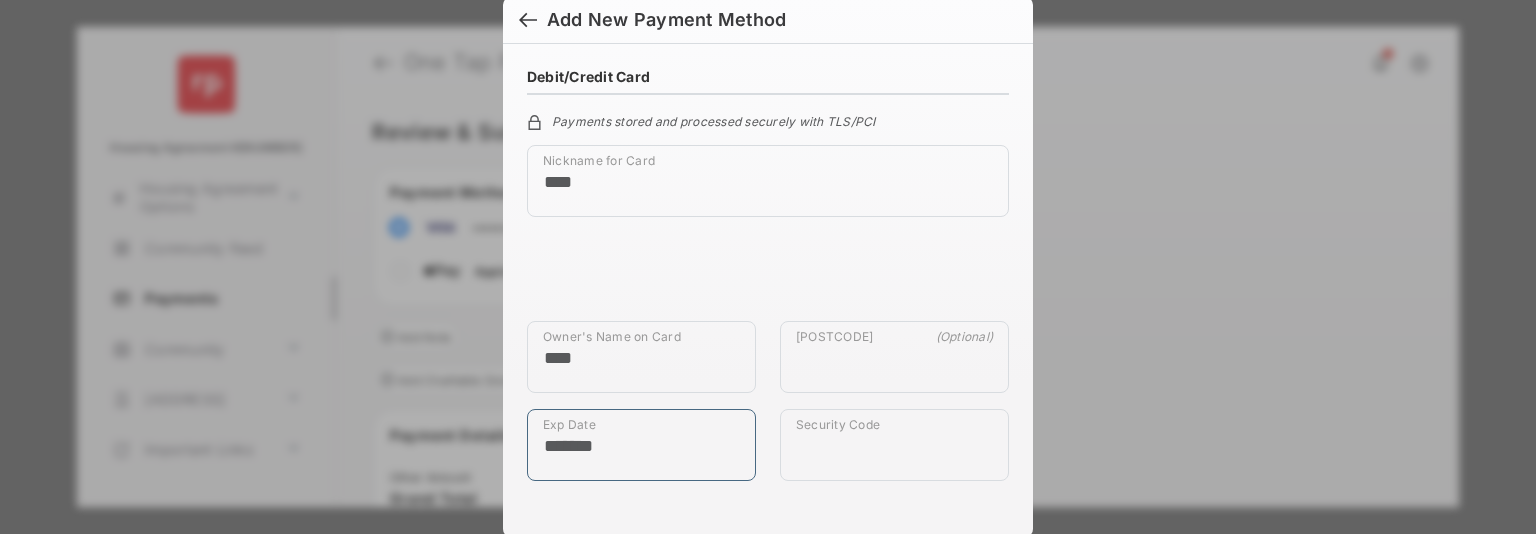 type on "*******" 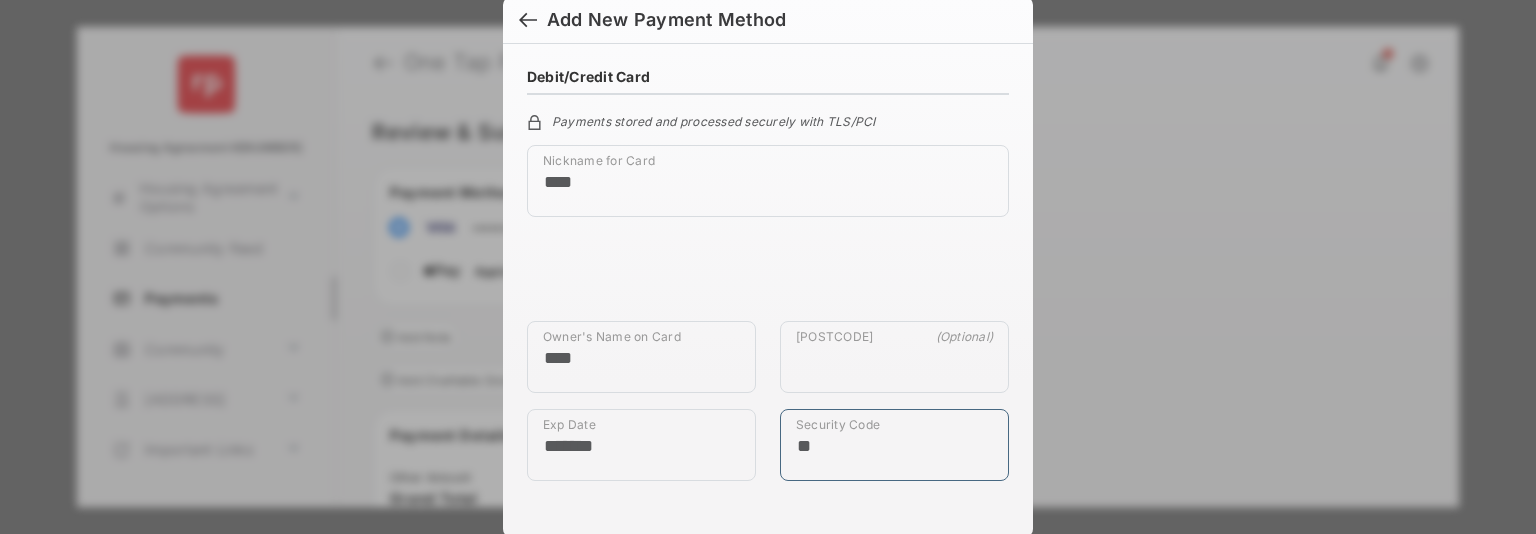 type on "**" 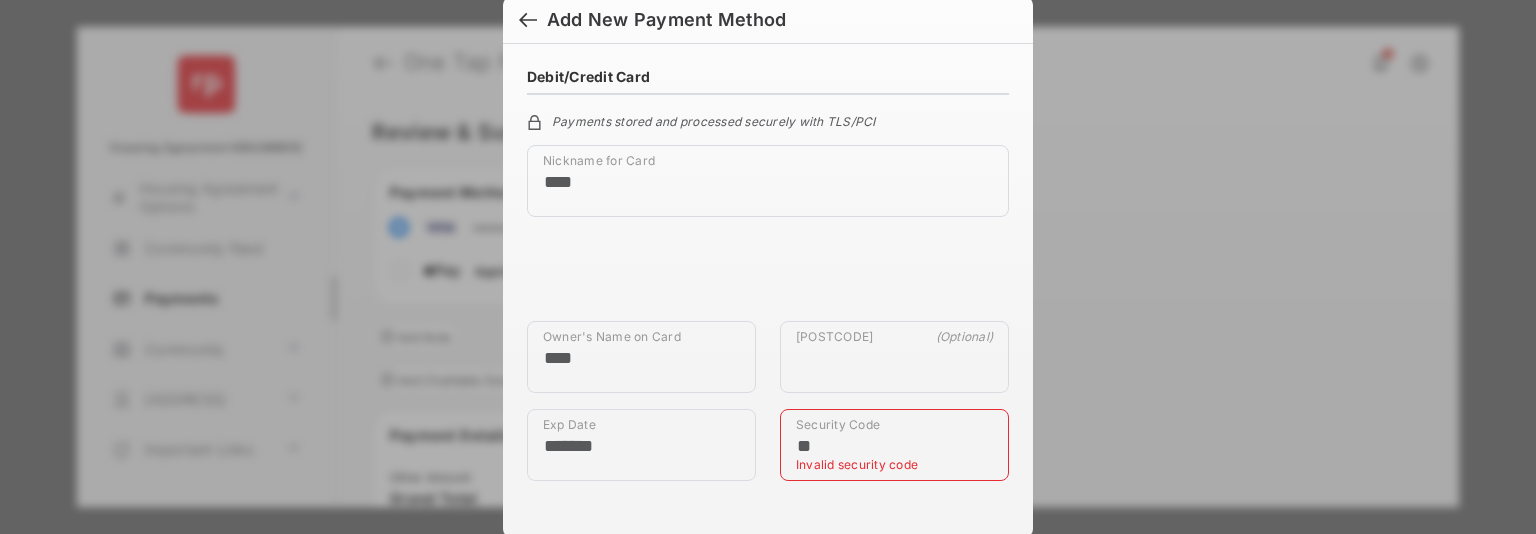 scroll, scrollTop: 253, scrollLeft: 0, axis: vertical 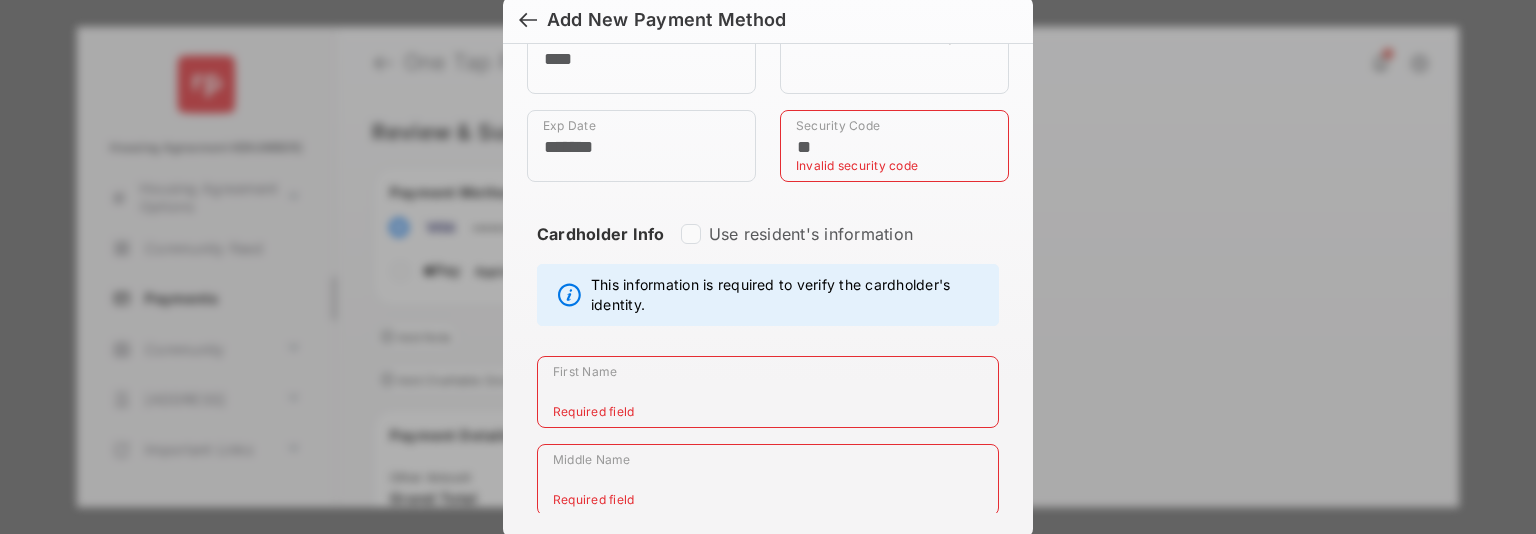 click on "First Name" at bounding box center [768, 392] 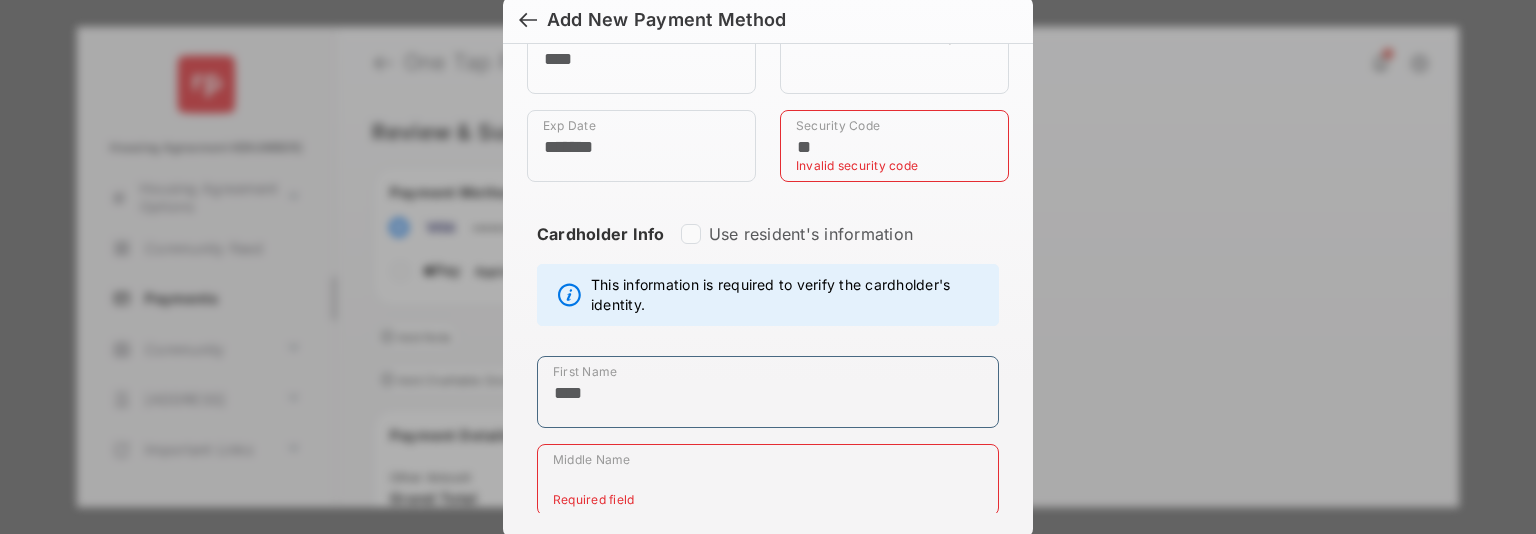 type on "****" 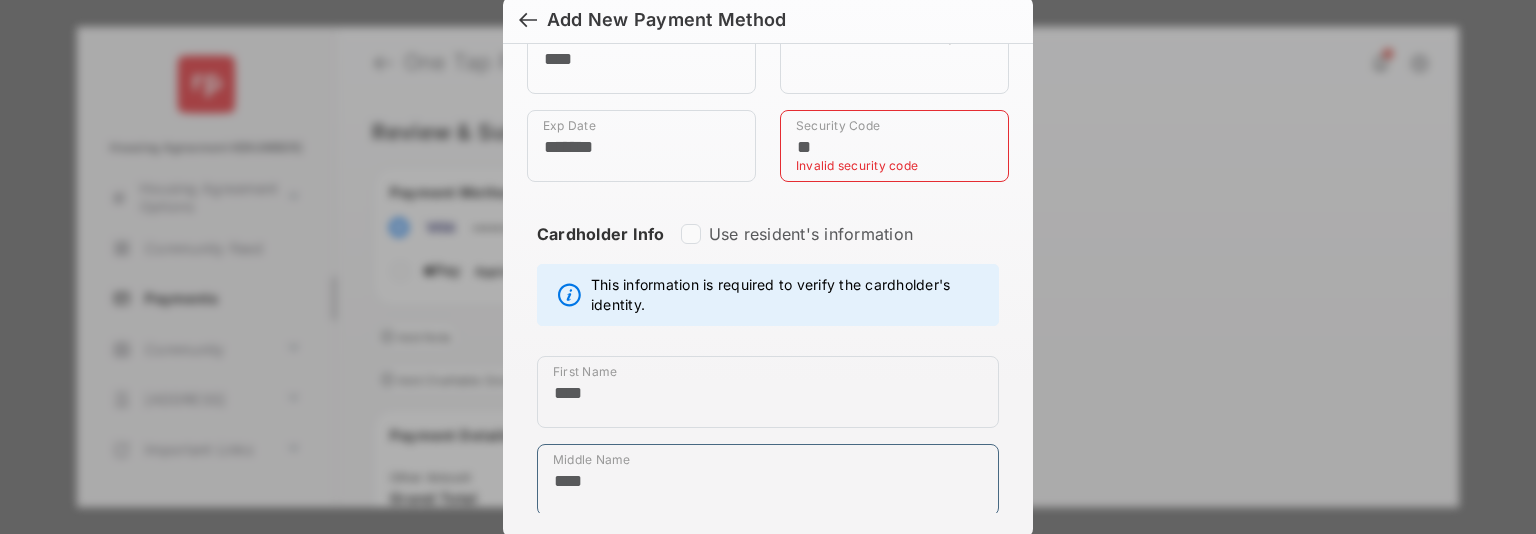 type on "****" 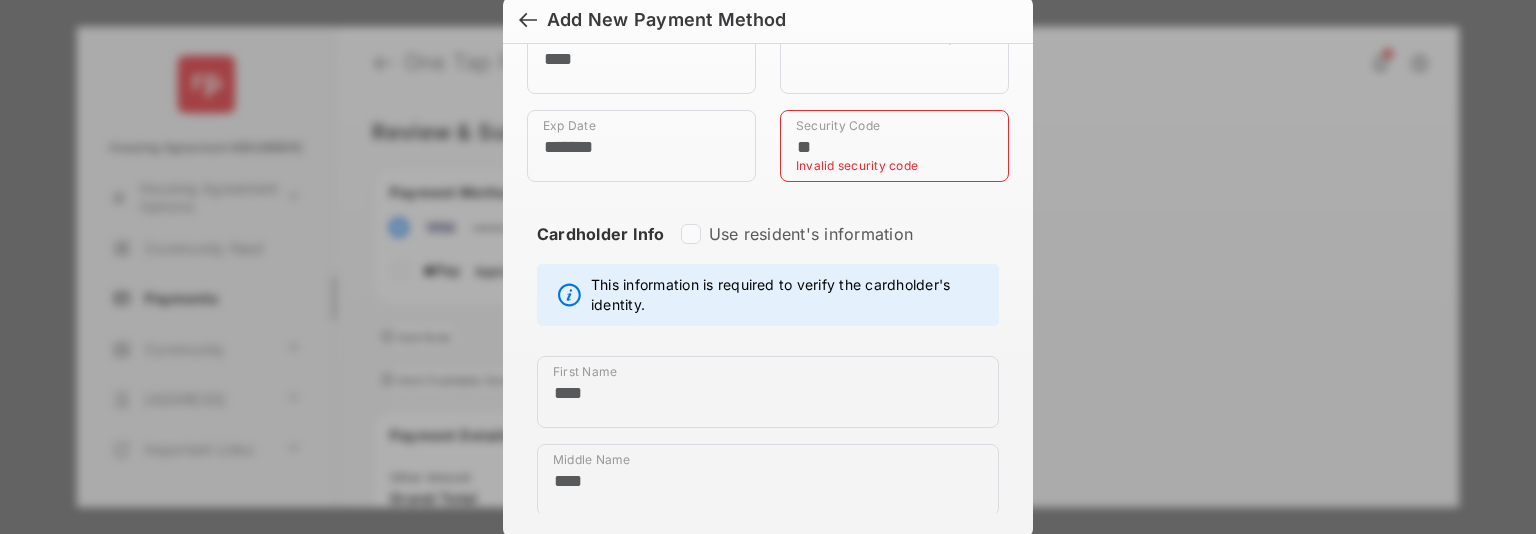 scroll, scrollTop: 560, scrollLeft: 0, axis: vertical 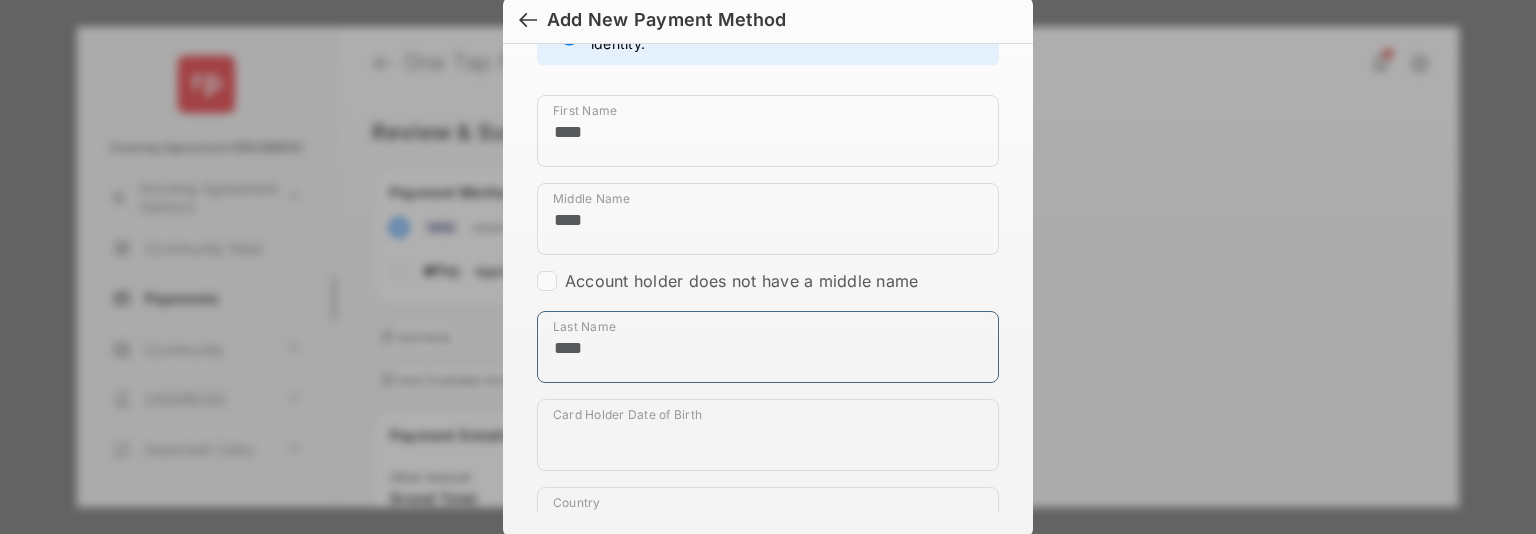 type on "****" 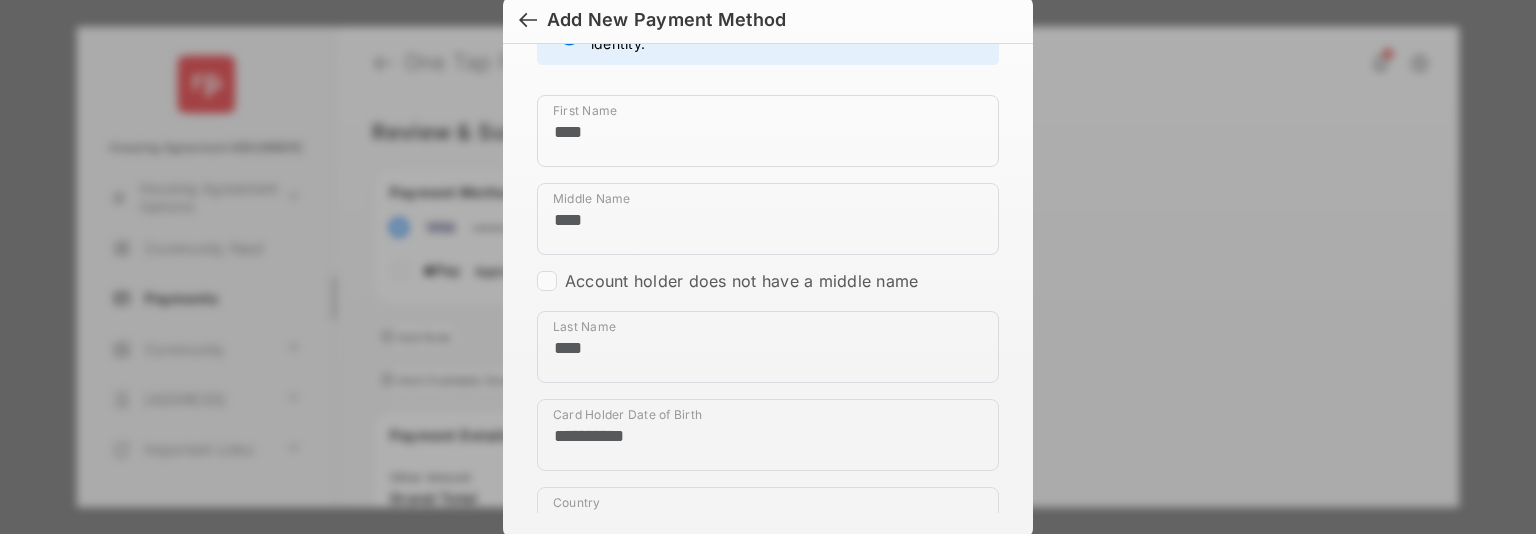 scroll, scrollTop: 602, scrollLeft: 0, axis: vertical 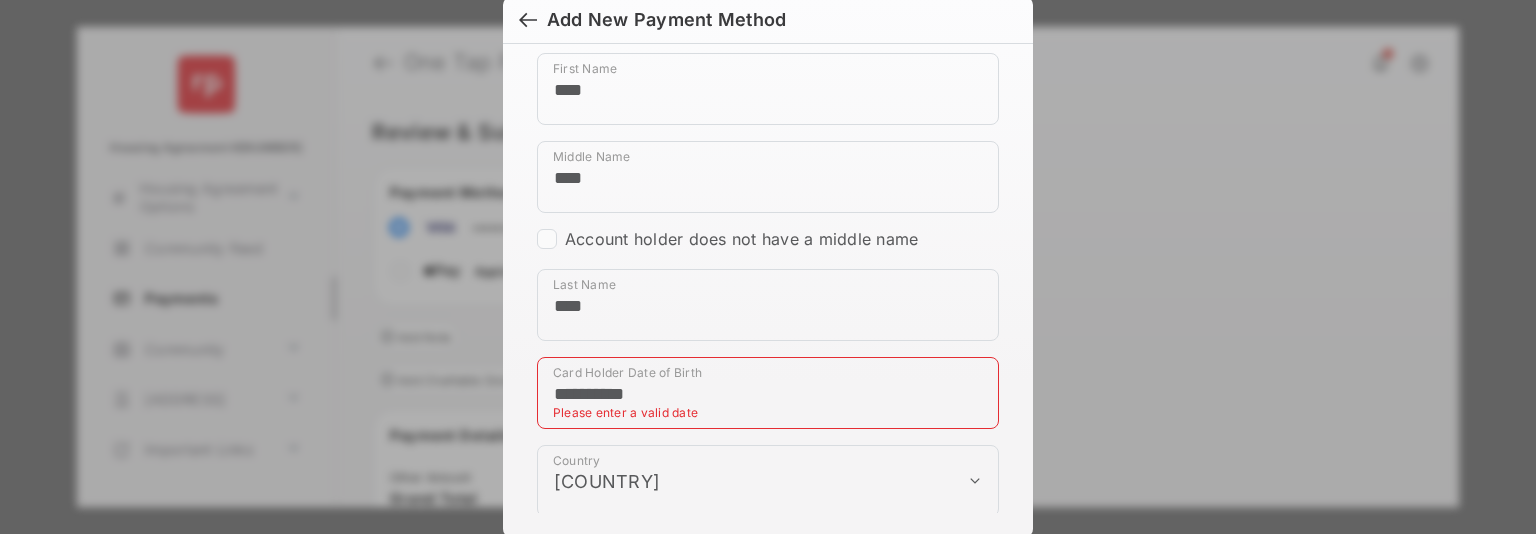 click on "**********" at bounding box center [768, 393] 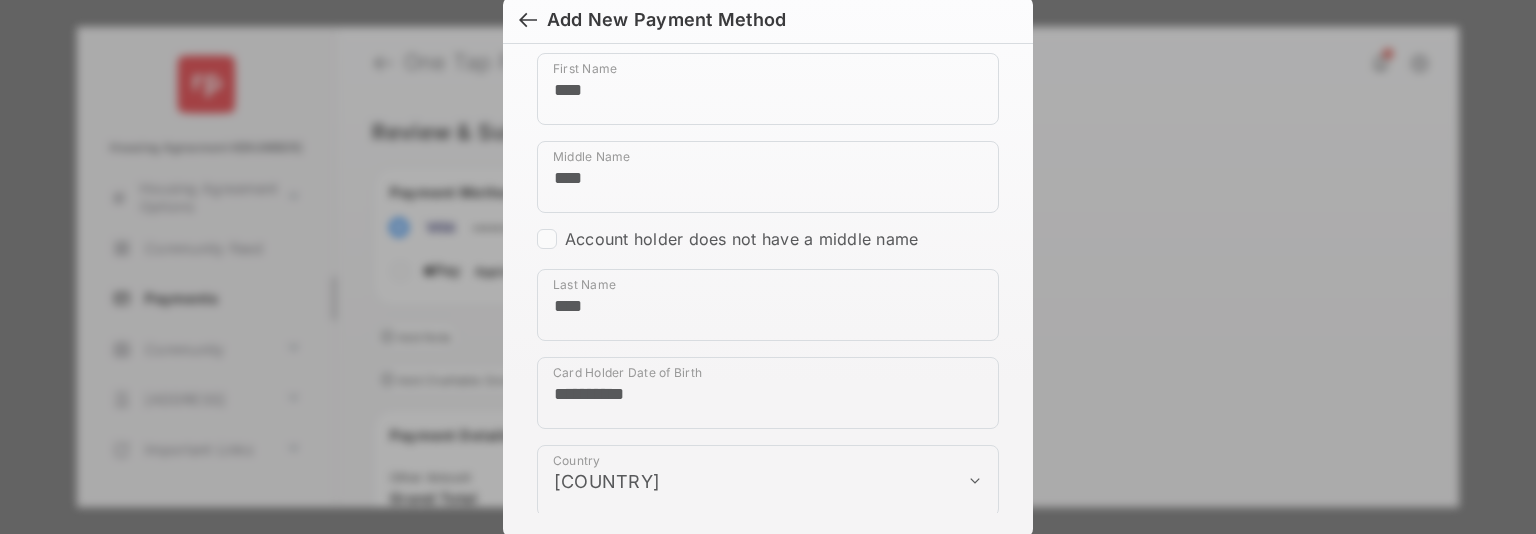 type on "**********" 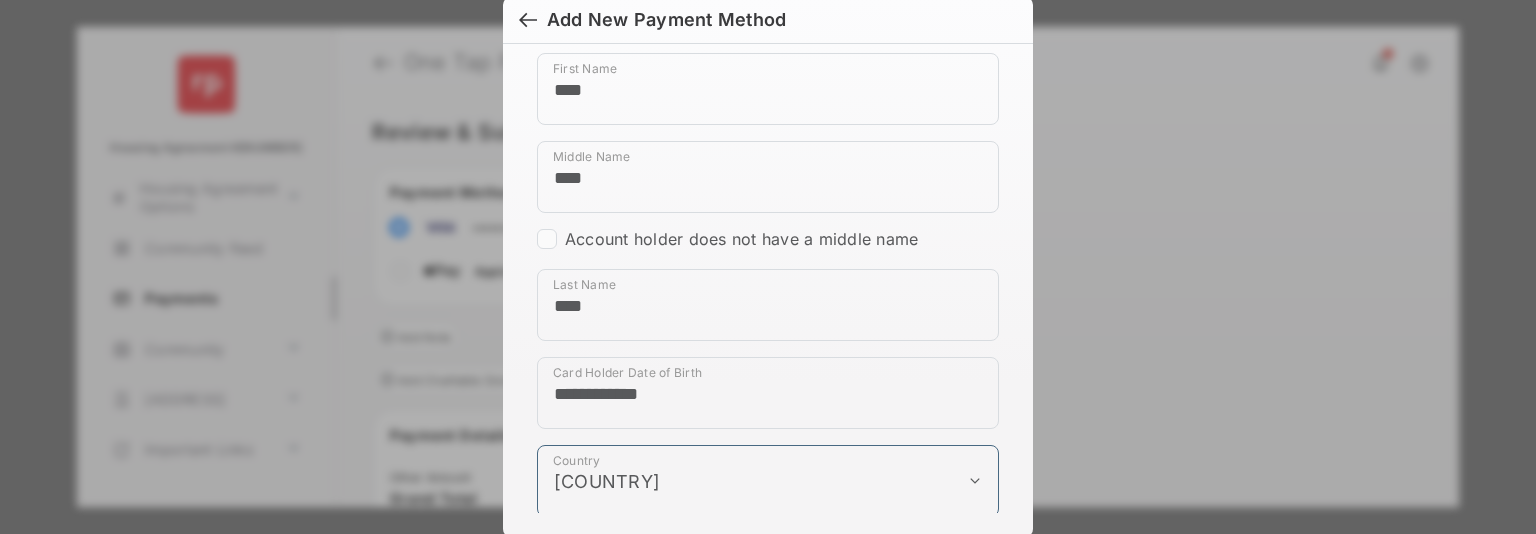 scroll, scrollTop: 898, scrollLeft: 0, axis: vertical 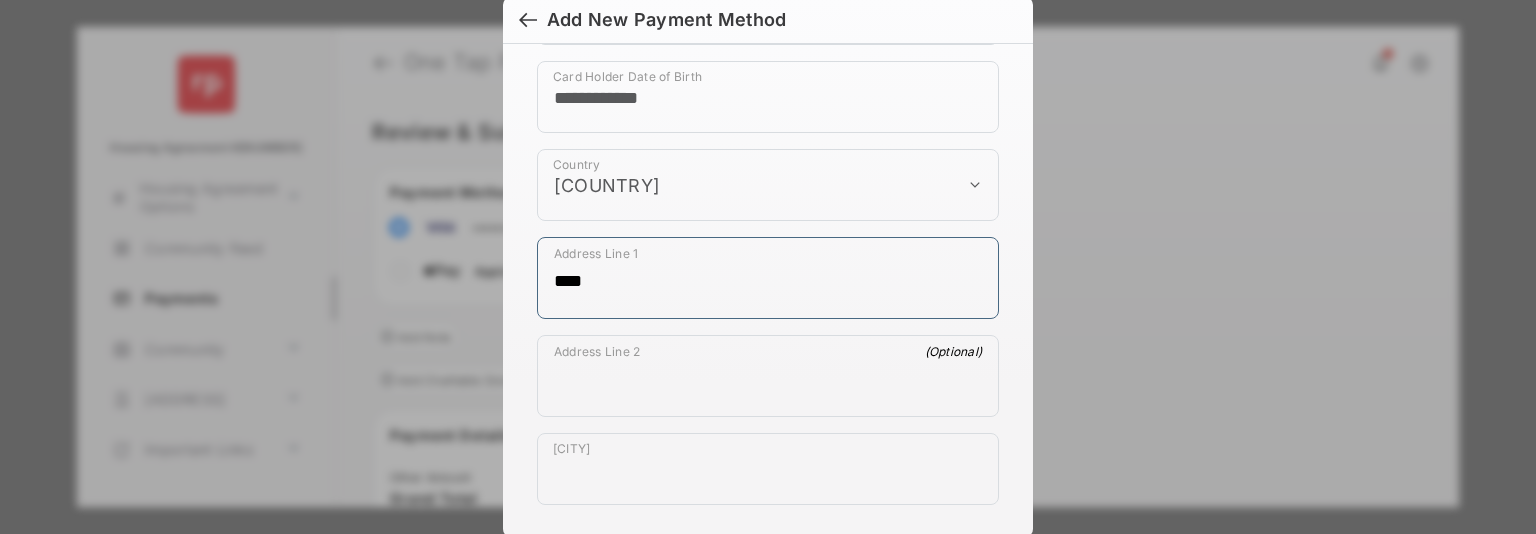 type on "****" 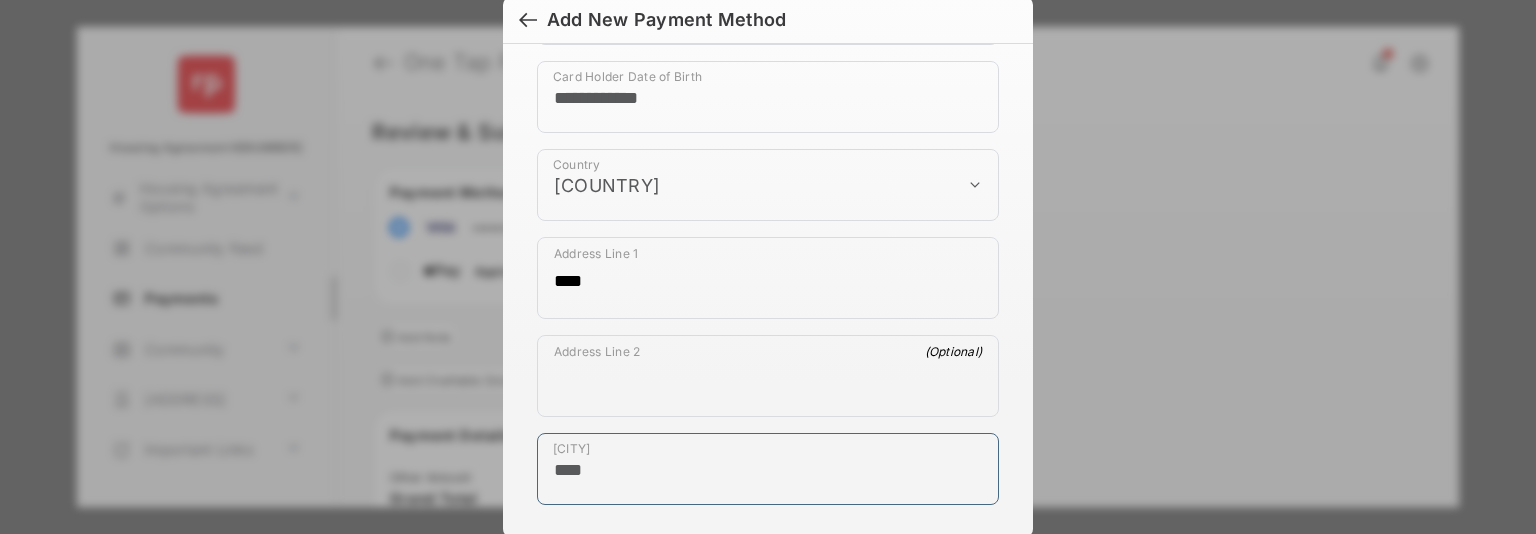 type on "****" 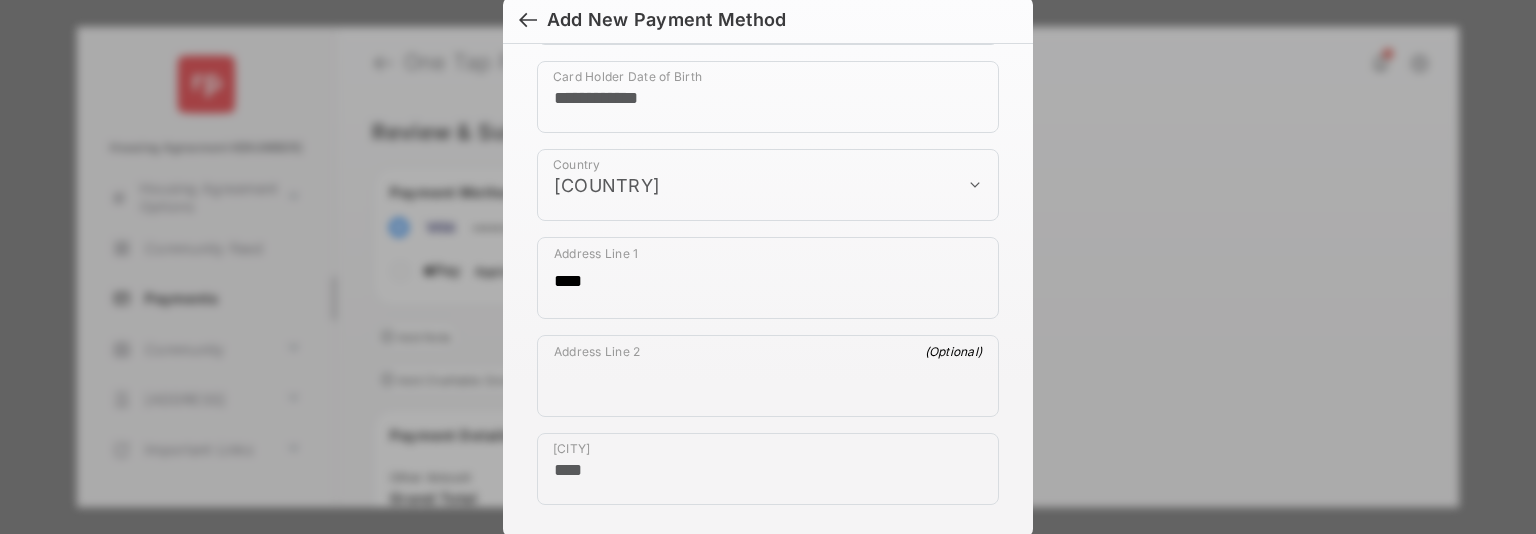 scroll, scrollTop: 1172, scrollLeft: 0, axis: vertical 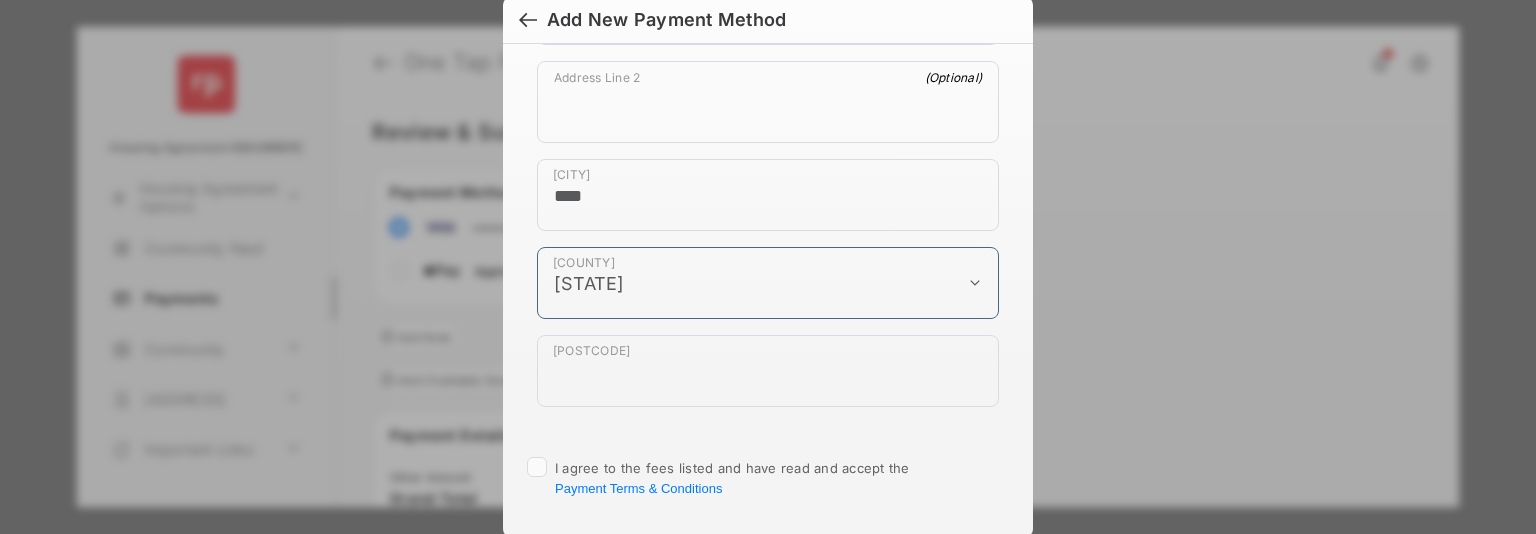 select on "**" 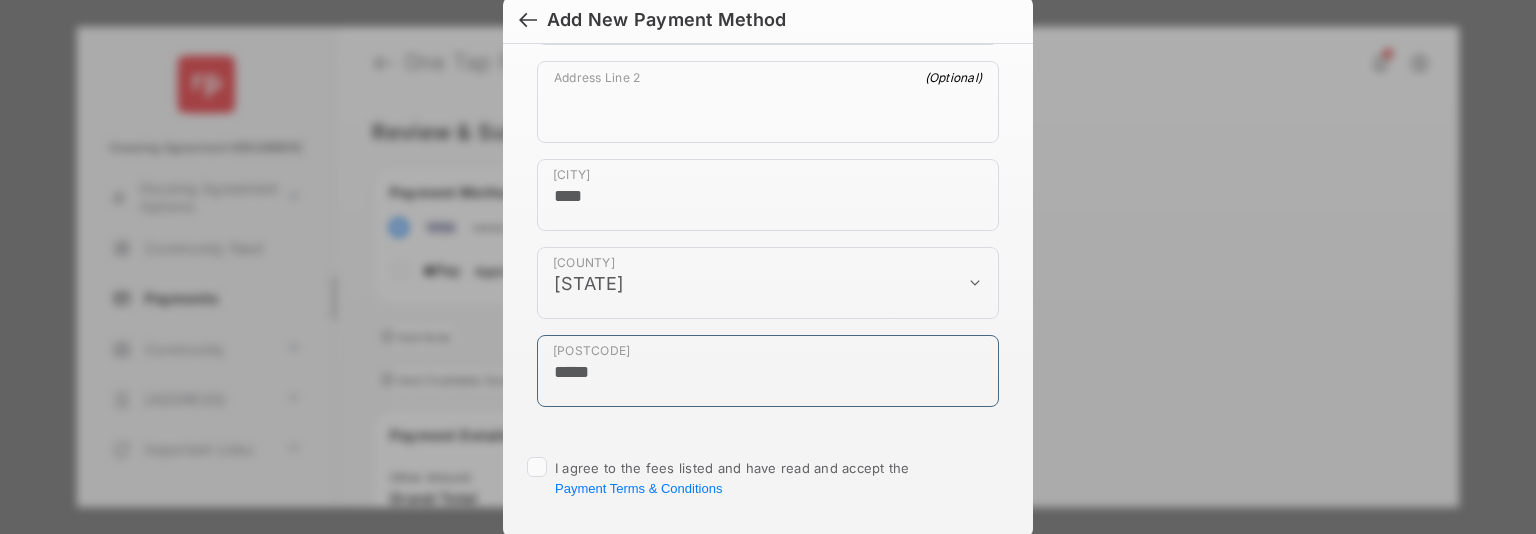 type on "*****" 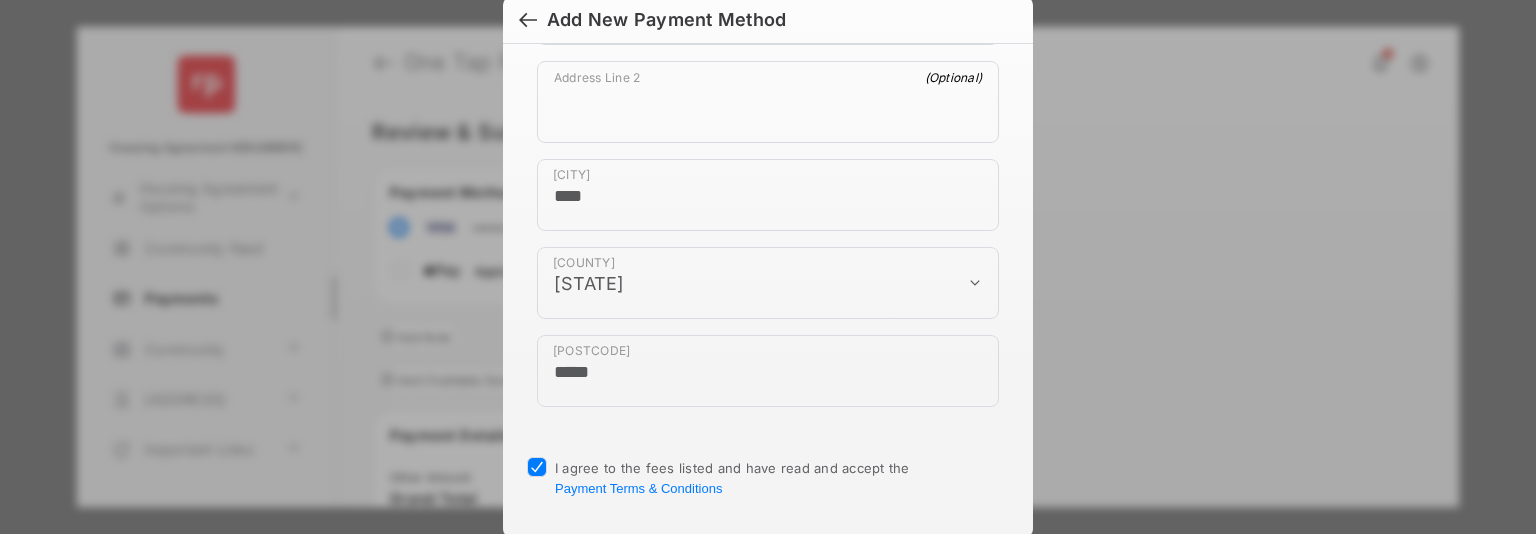 scroll, scrollTop: 1321, scrollLeft: 0, axis: vertical 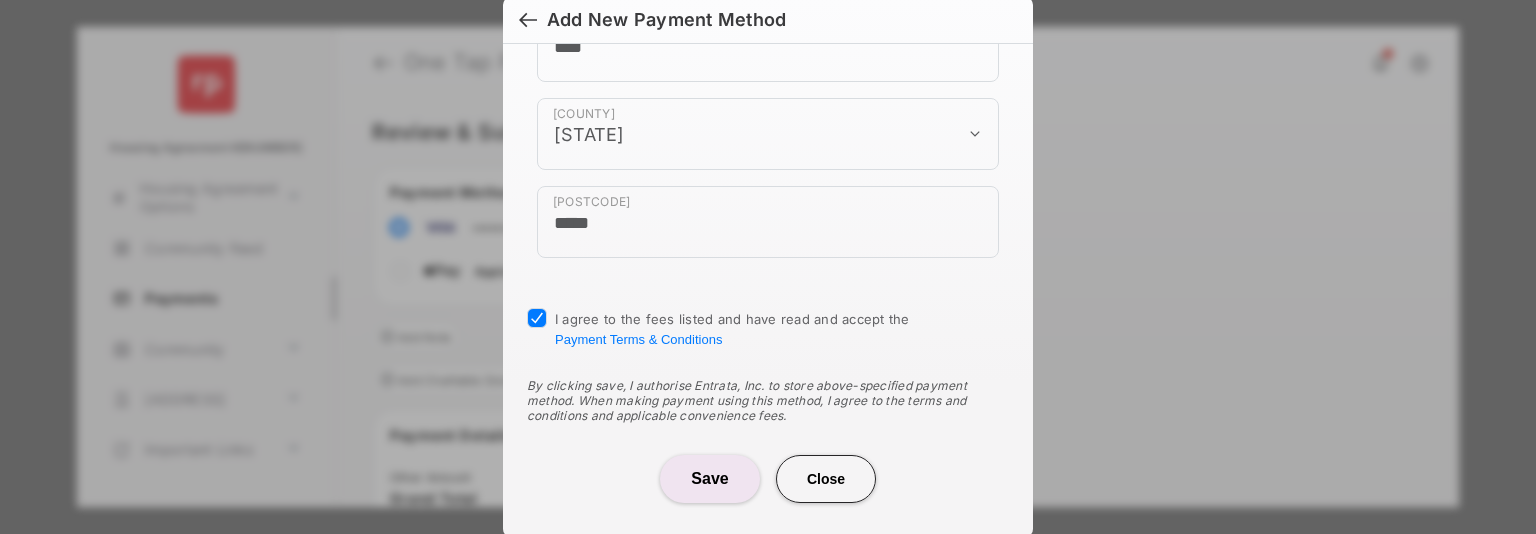 click on "Save" at bounding box center (710, 479) 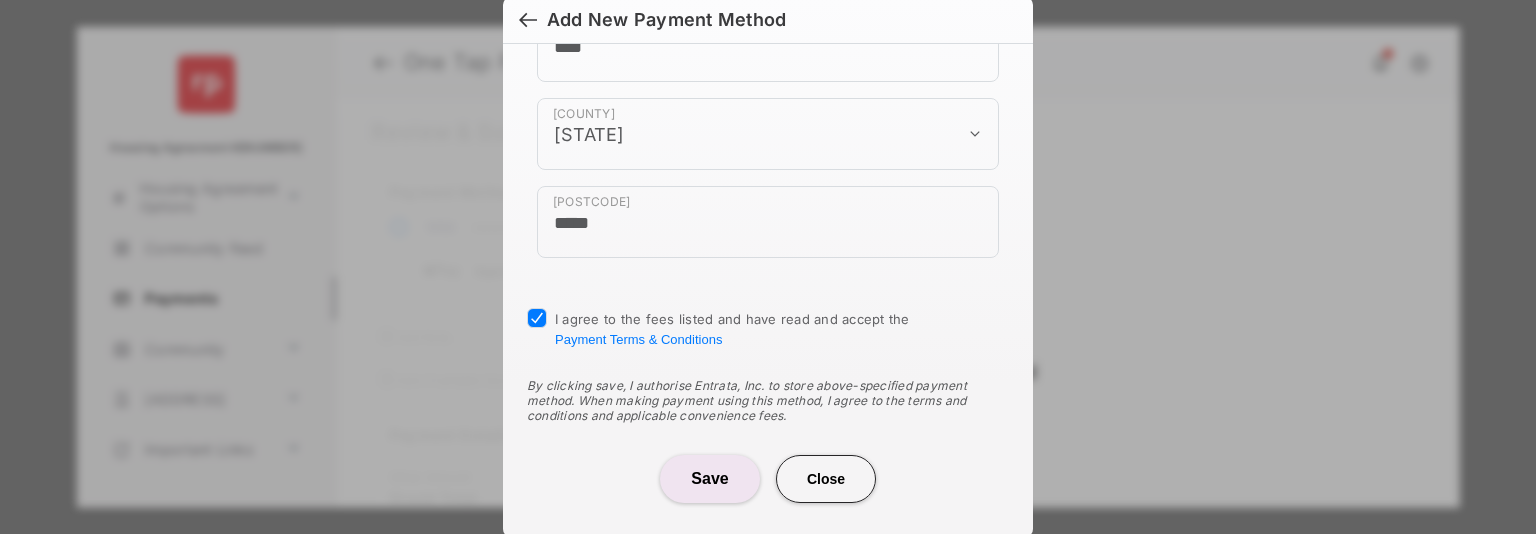 click on "Save" at bounding box center [710, 479] 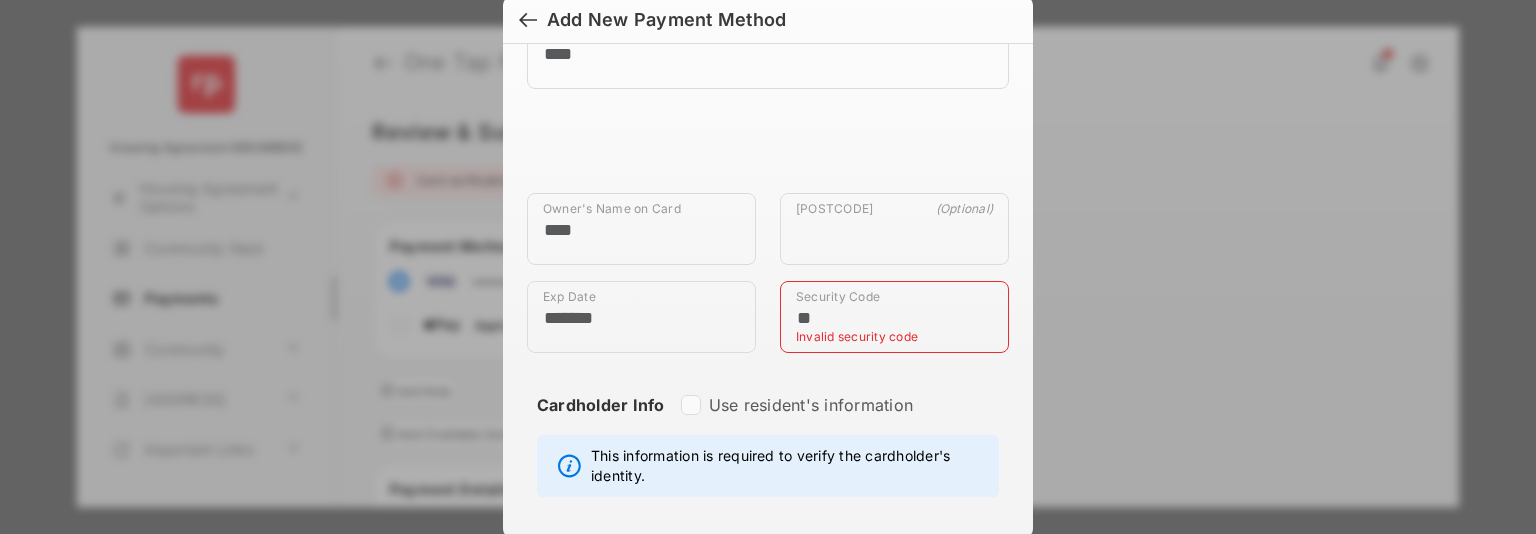 scroll, scrollTop: 208, scrollLeft: 0, axis: vertical 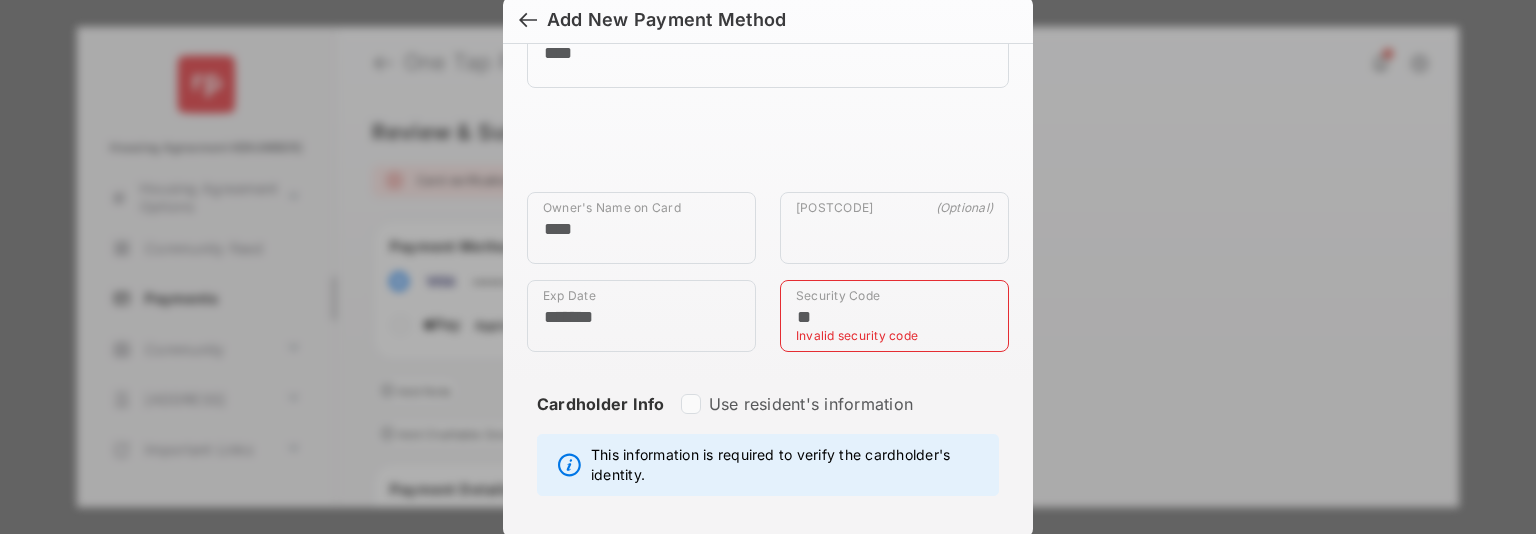 click on "**" at bounding box center (894, 316) 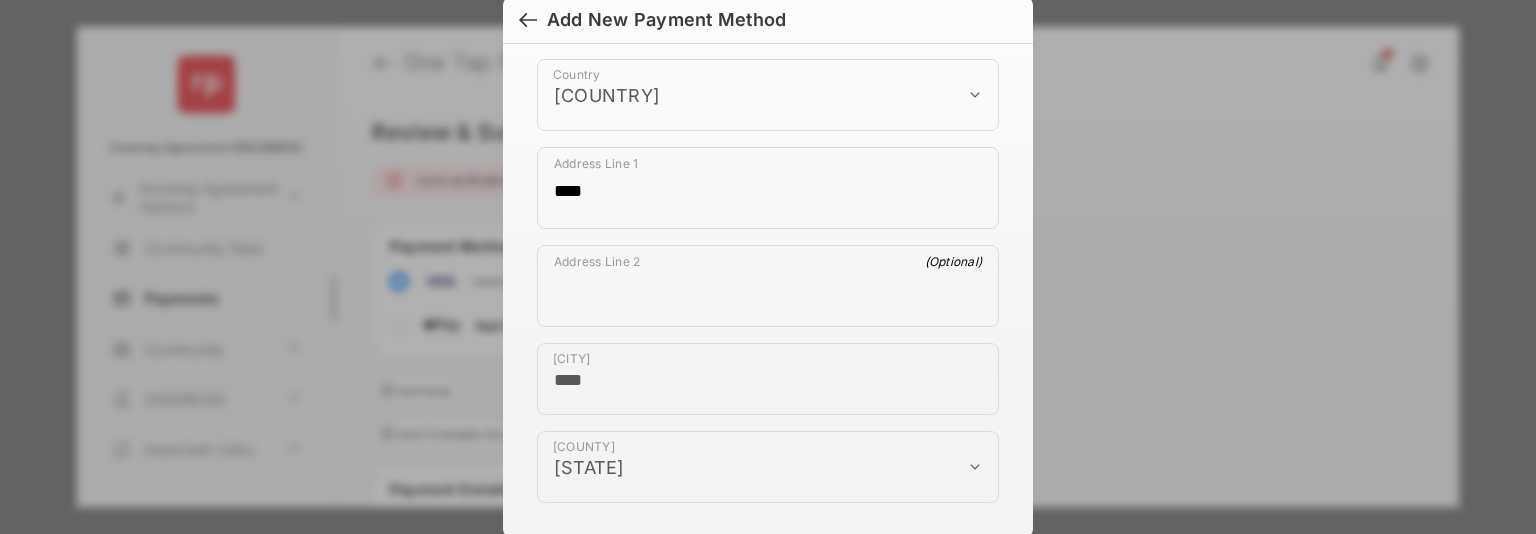 scroll, scrollTop: 1400, scrollLeft: 0, axis: vertical 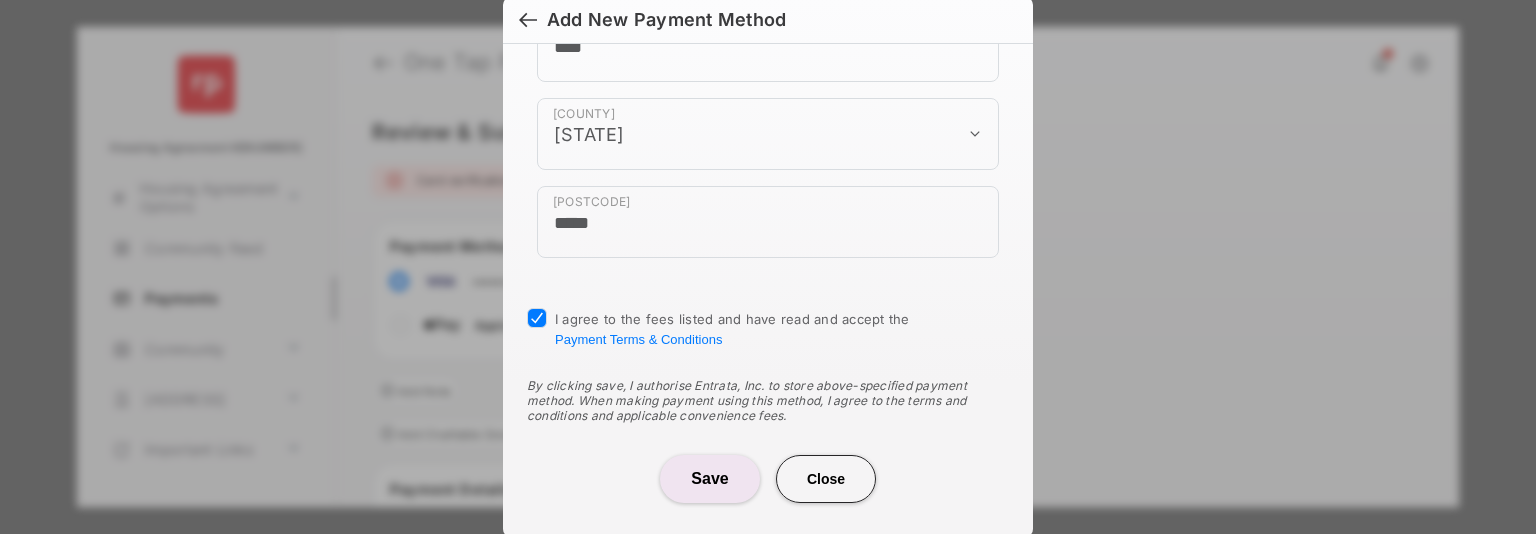 type on "***" 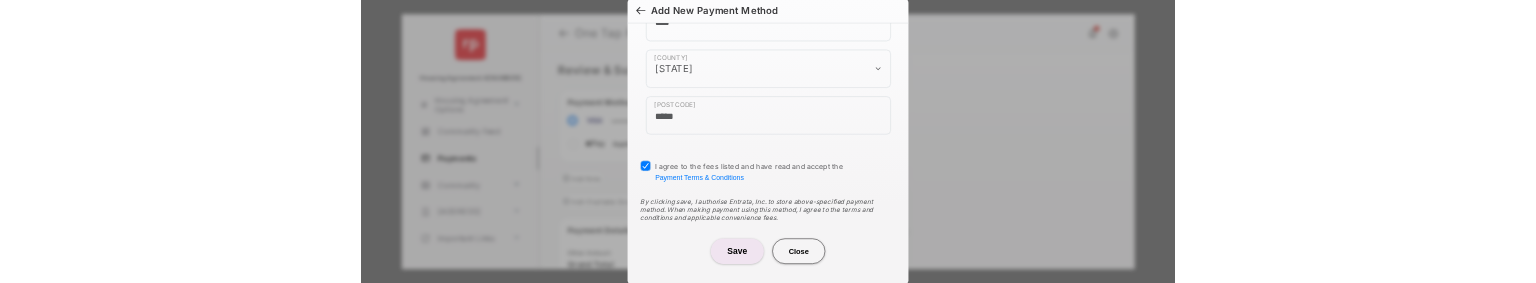 scroll, scrollTop: 1321, scrollLeft: 0, axis: vertical 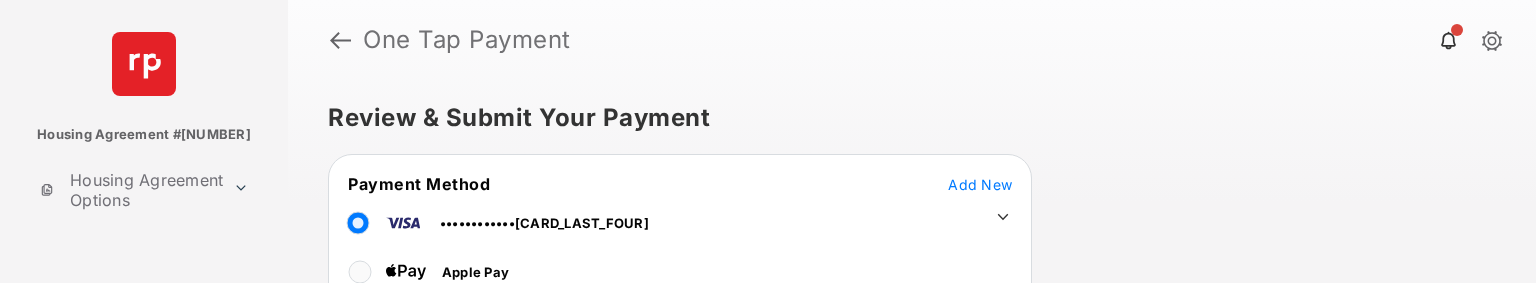 click on "Payment Method Add New" at bounding box center [680, 184] 